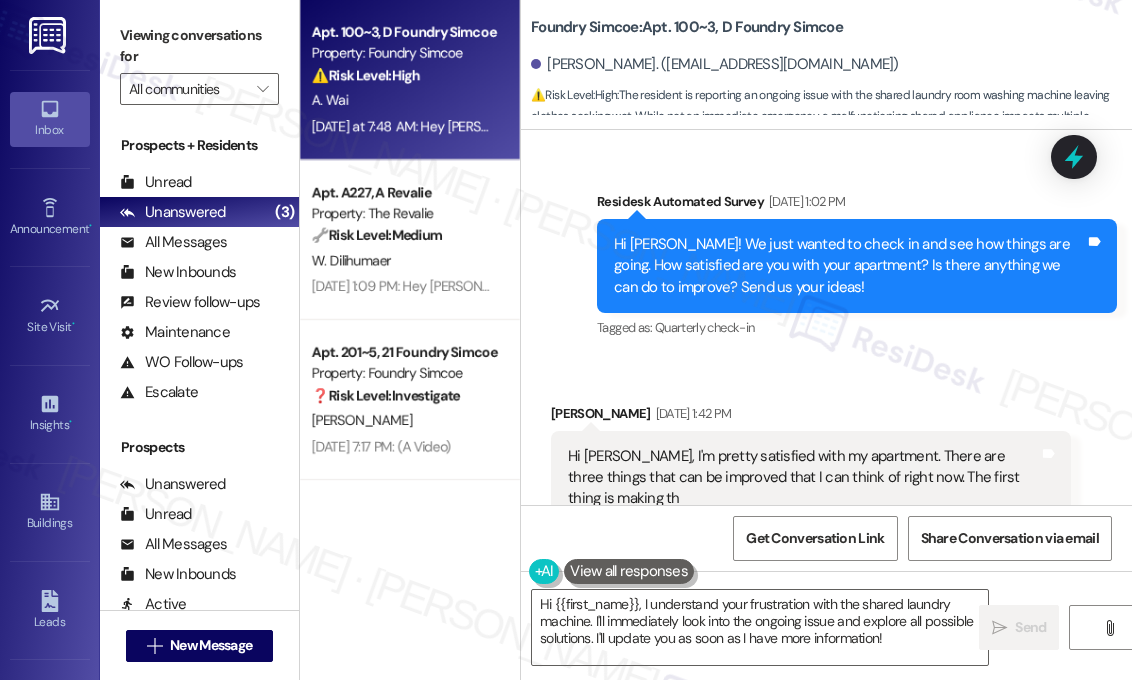 click on "⚠️  Risk Level:  High The resident is reporting an ongoing issue with the shared laundry room washing machine leaving clothes soaking wet. While not an immediate emergency, a malfunctioning shared appliance impacts multiple residents and requires prompt attention to prevent further inconvenience and potential property damage. The repeated nature of the issue after initial troubleshooting elevates the urgency." at bounding box center (404, 75) 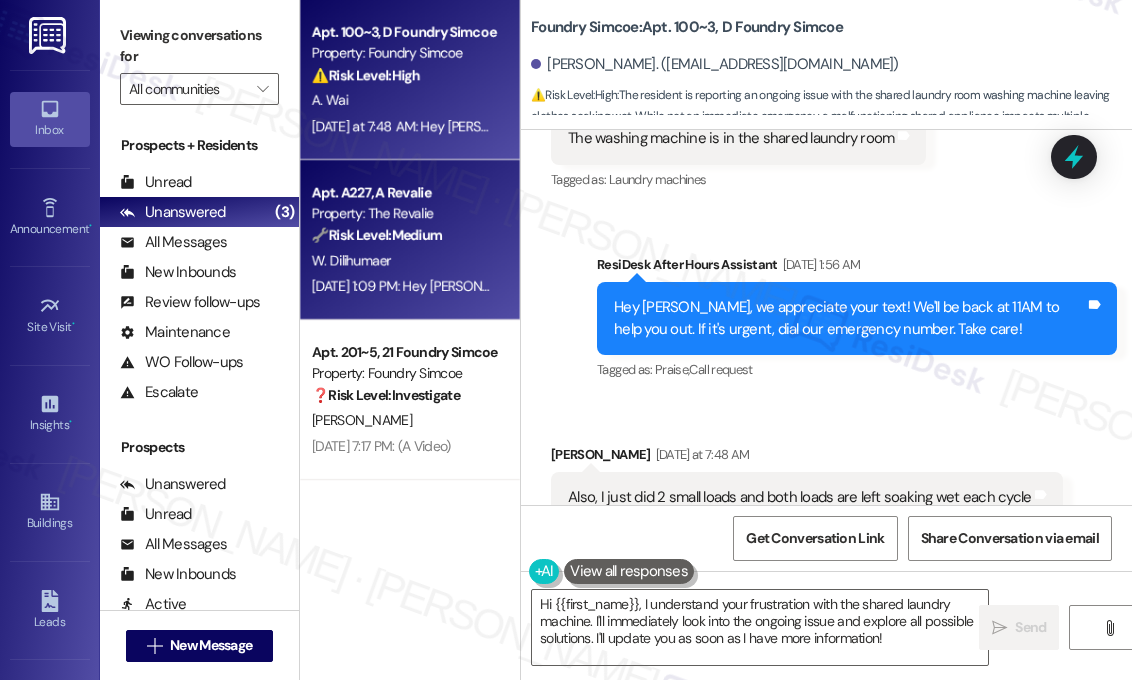 click on "Property: The Revalie" at bounding box center (404, 213) 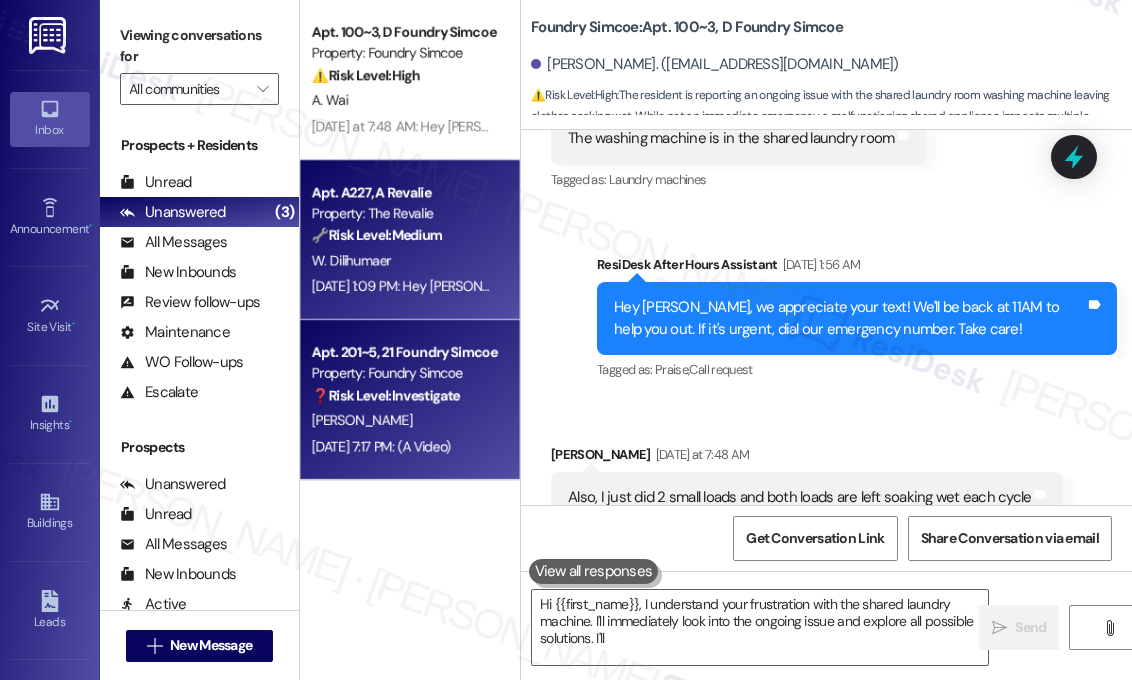 type on "Hi {{first_name}}, I understand your frustration with the shared laundry machine. I'll immediately look into the ongoing issue and explore all possible solutions. I'll" 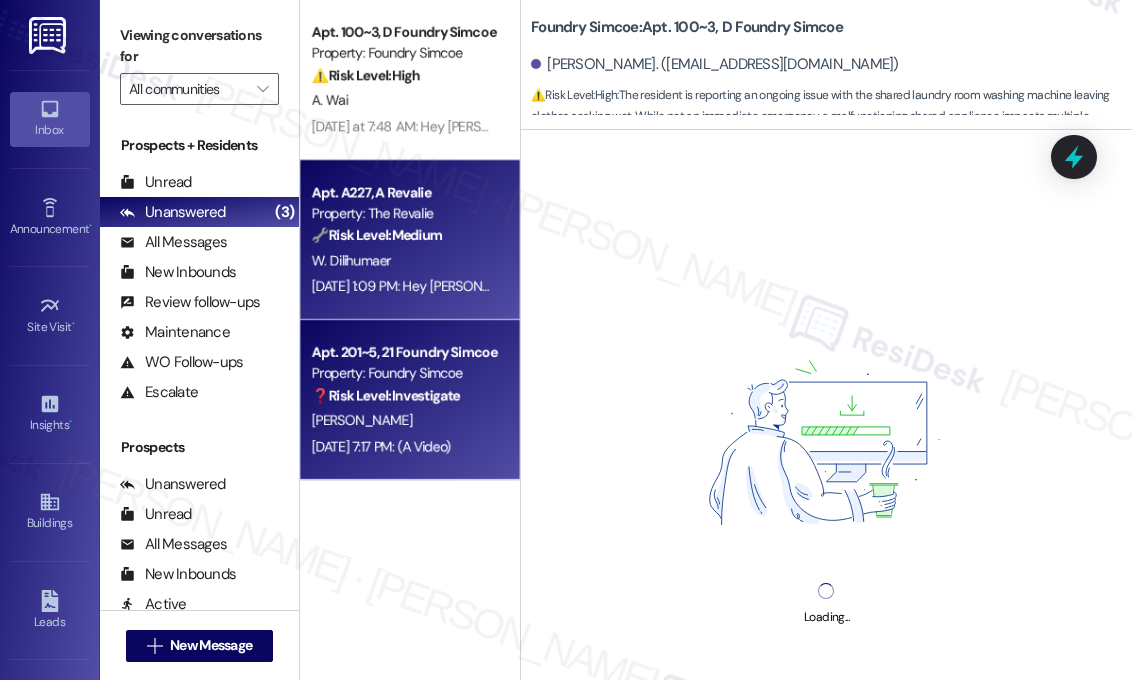 click on "Property: Foundry Simcoe" at bounding box center [404, 373] 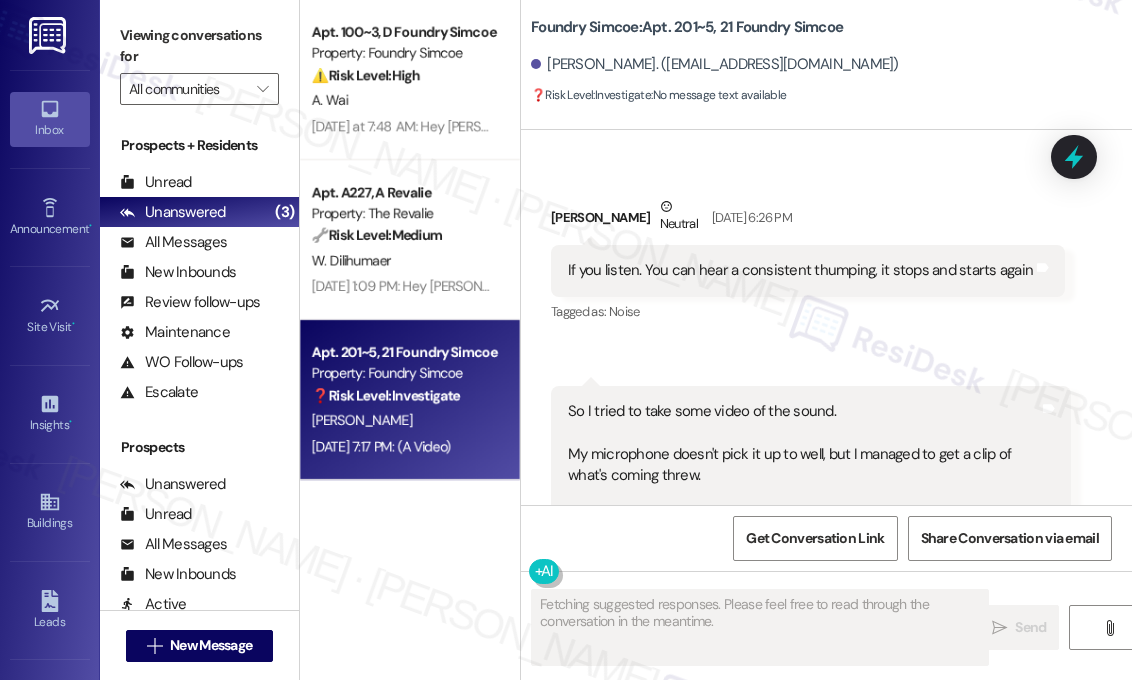 scroll, scrollTop: 47904, scrollLeft: 0, axis: vertical 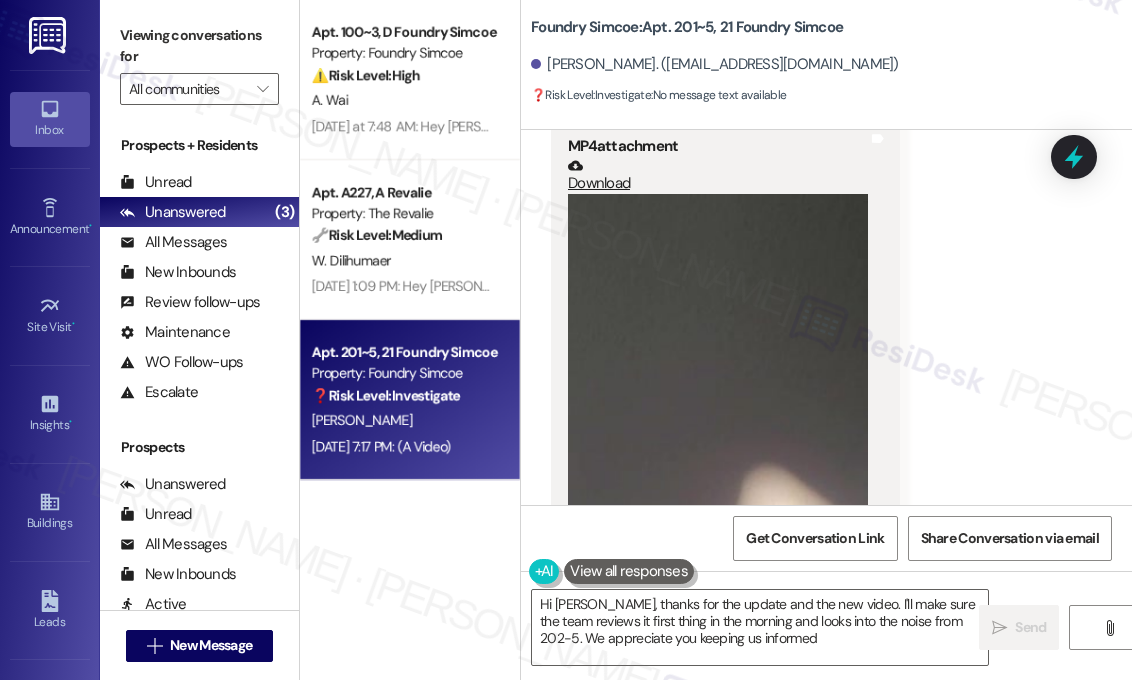 type on "Hi [PERSON_NAME], thanks for the update and the new video. I'll make sure the team reviews it first thing in the morning and looks into the noise from 202-5. We appreciate you keeping us informed!" 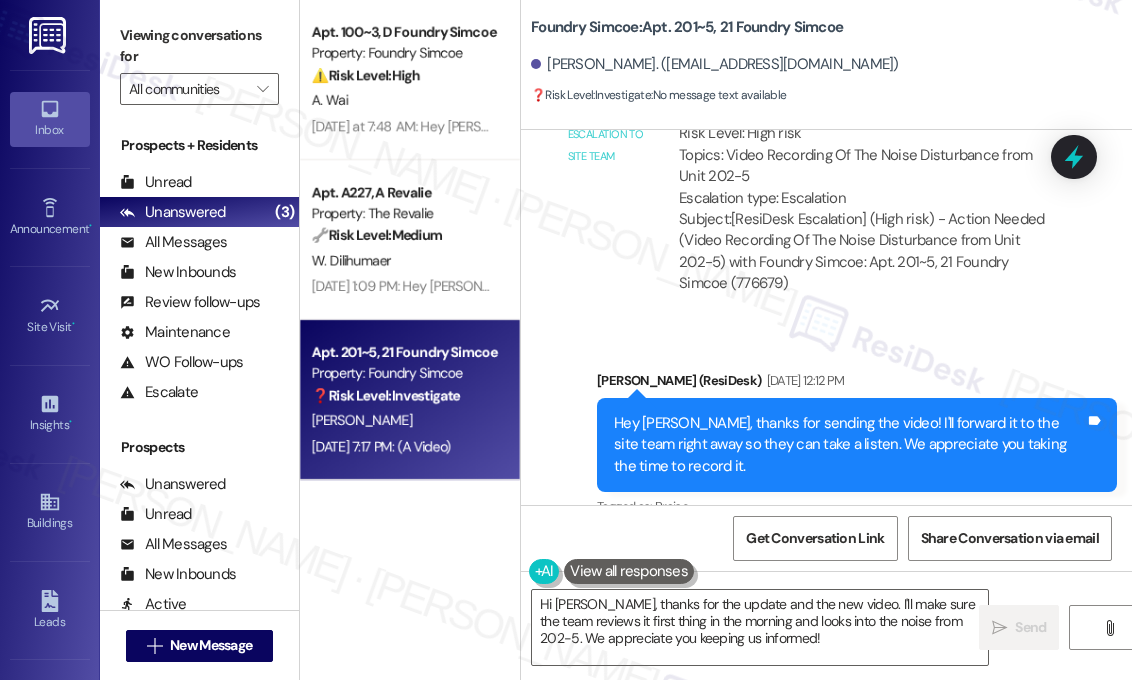 scroll, scrollTop: 46304, scrollLeft: 0, axis: vertical 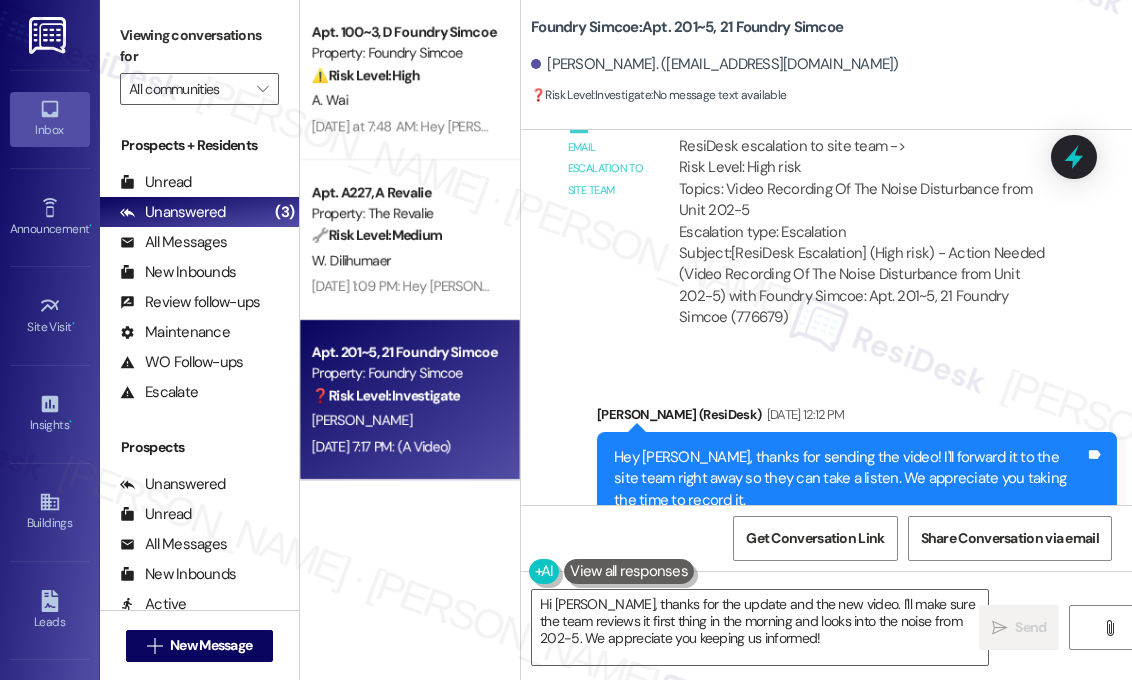 click on "Received via SMS [PERSON_NAME] [DATE] 4:57 PM Just thought I would let you know, 202-5 is at it again.
It just started a minute ago. Tags and notes Tagged as:   Noise Click to highlight conversations about Noise Received via SMS [PERSON_NAME] [DATE] 5:04 PM I've sent the office an email so they may make note of it.
It's been pretty consistent this week, and I notice once it starts, the volume grows gradually.
Not sure if that's helpful info, but I notice this quite often. Tags and notes Tagged as:   Noise Click to highlight conversations about Noise Received via SMS 5:05 PM [PERSON_NAME] [DATE] 5:05 PM Also when they aren't blasting music, at totally random times, I hear a loud bang.
I'm unsure of the cause, but it'll happen at random seemingly in the evenings.
Tags and notes Tagged as:   Noise Click to highlight conversations about Noise Received via SMS [PERSON_NAME] [DATE] 7:16 PM Tags and notes Tagged as:   Noise" at bounding box center (826, 1011) 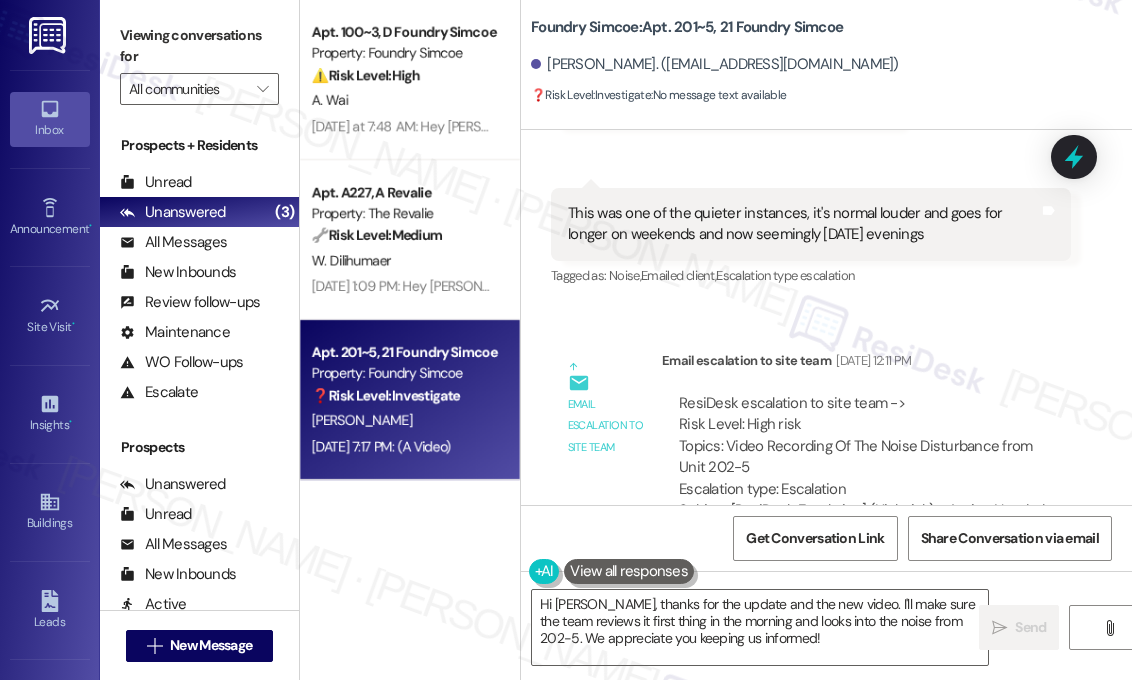 scroll, scrollTop: 45904, scrollLeft: 0, axis: vertical 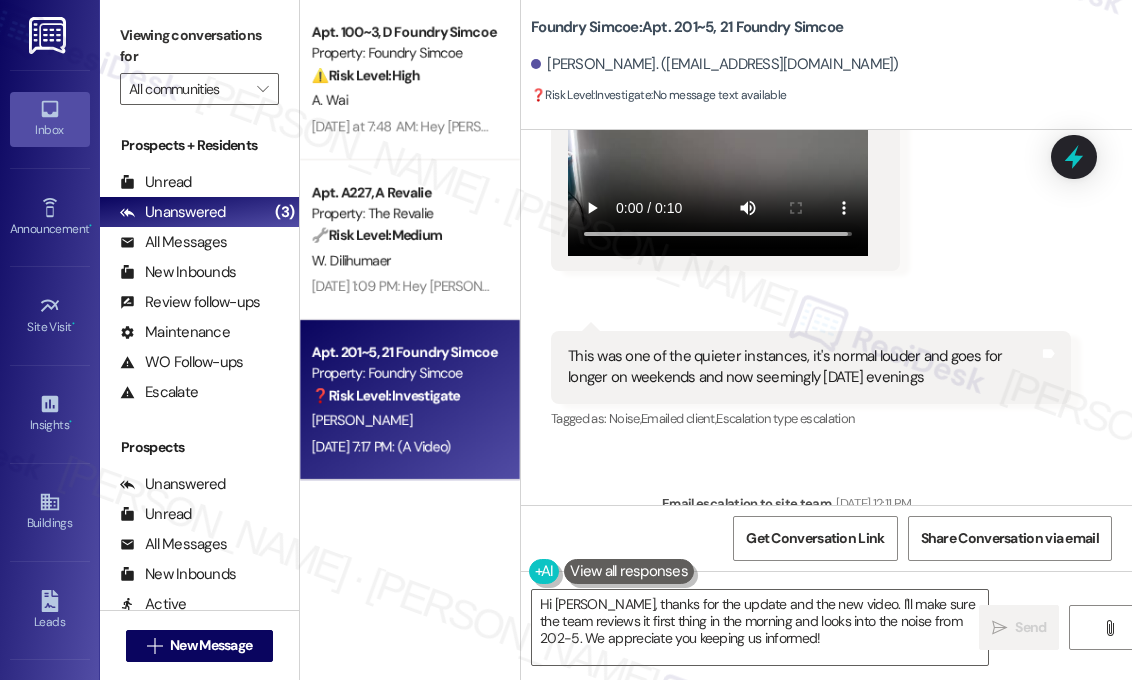 drag, startPoint x: 811, startPoint y: 352, endPoint x: 724, endPoint y: 334, distance: 88.84256 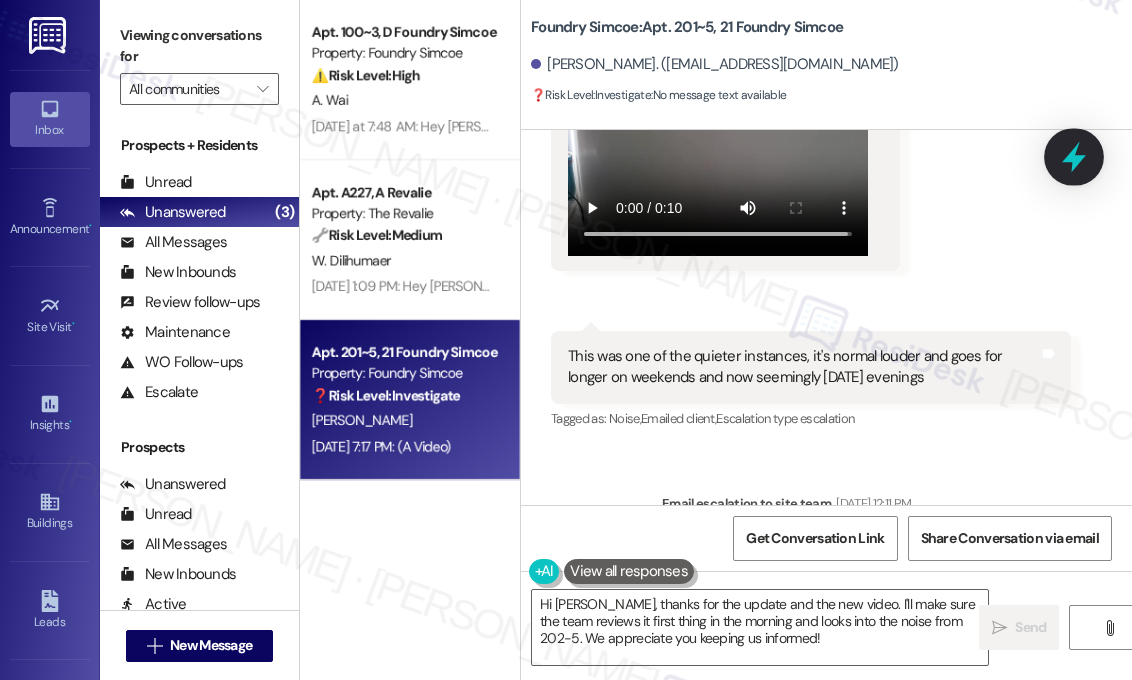 click 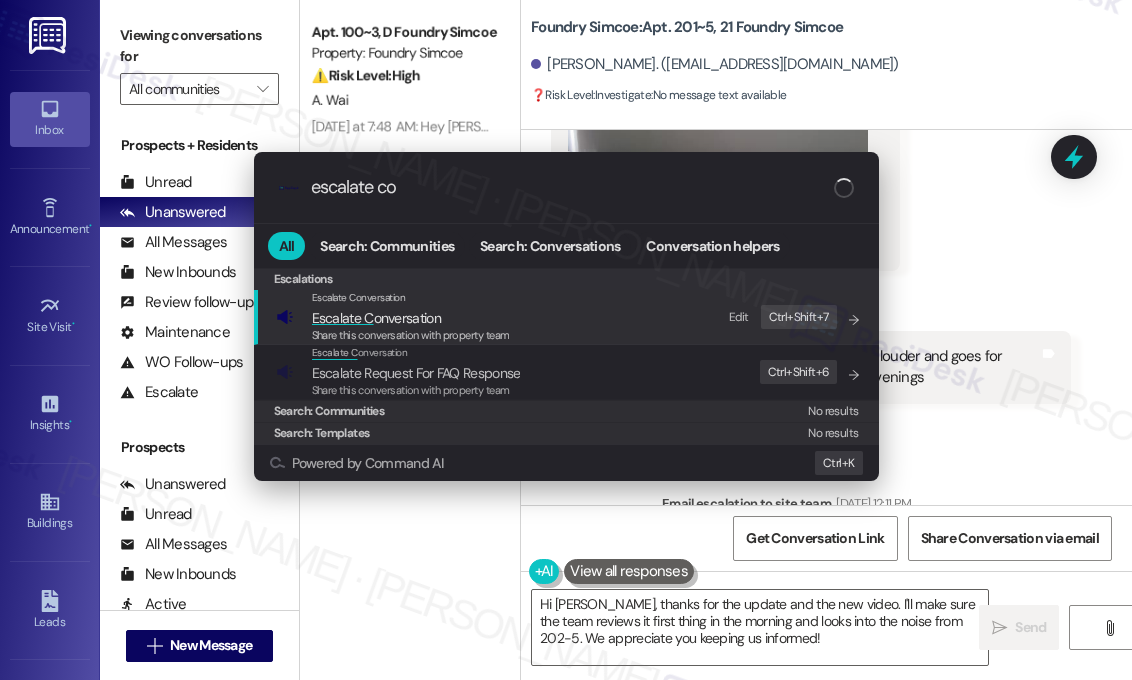 type on "escalate con" 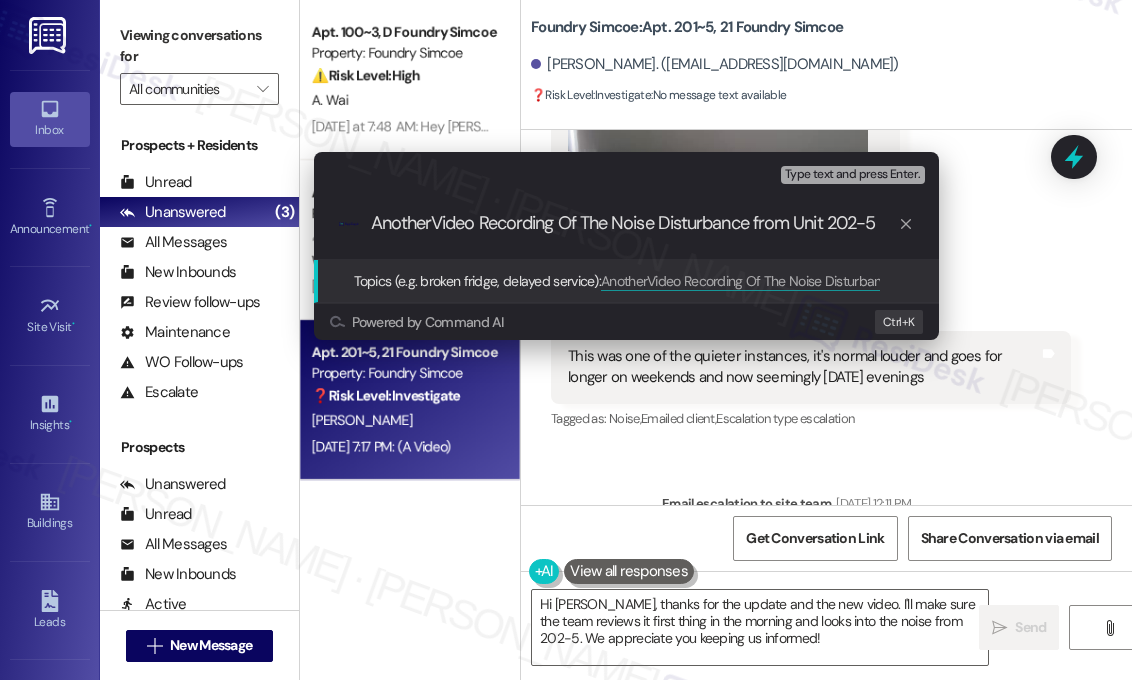 type on "Another Video Recording Of The Noise Disturbance from Unit 202-5" 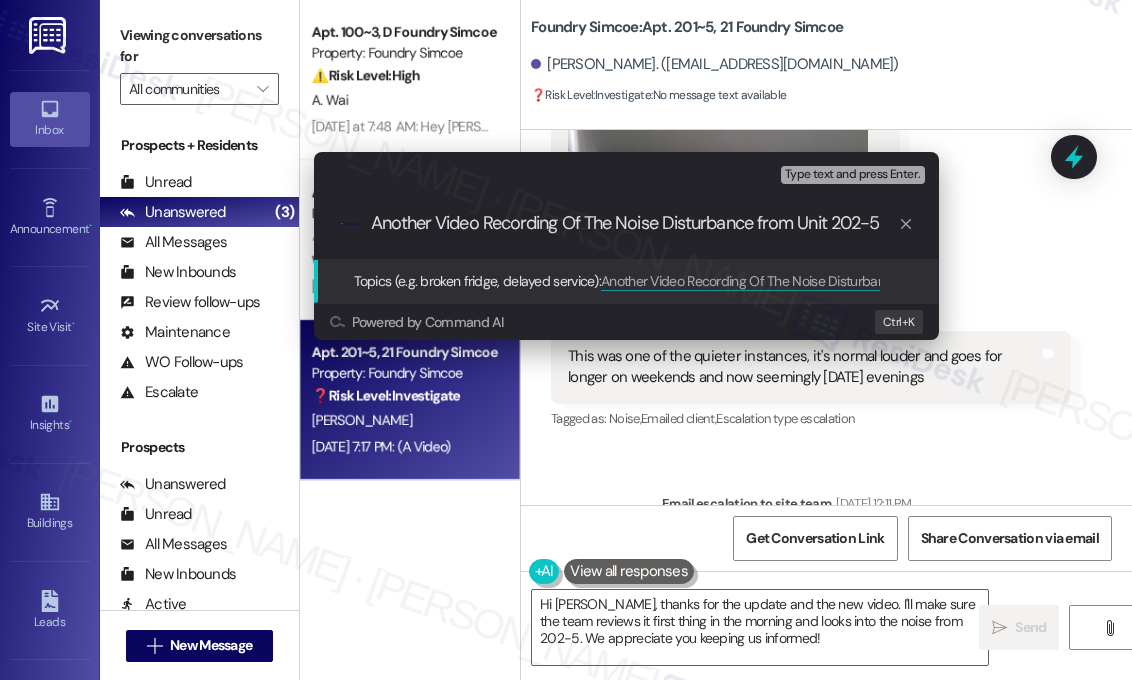 type 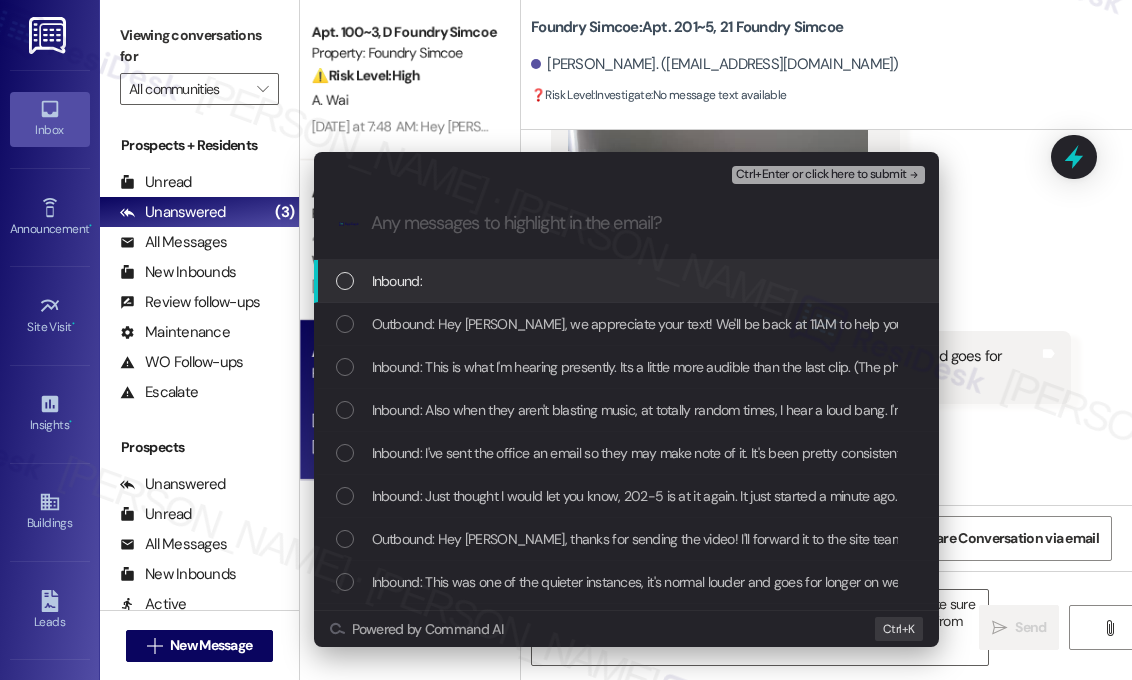 click on "Inbound:" at bounding box center (397, 281) 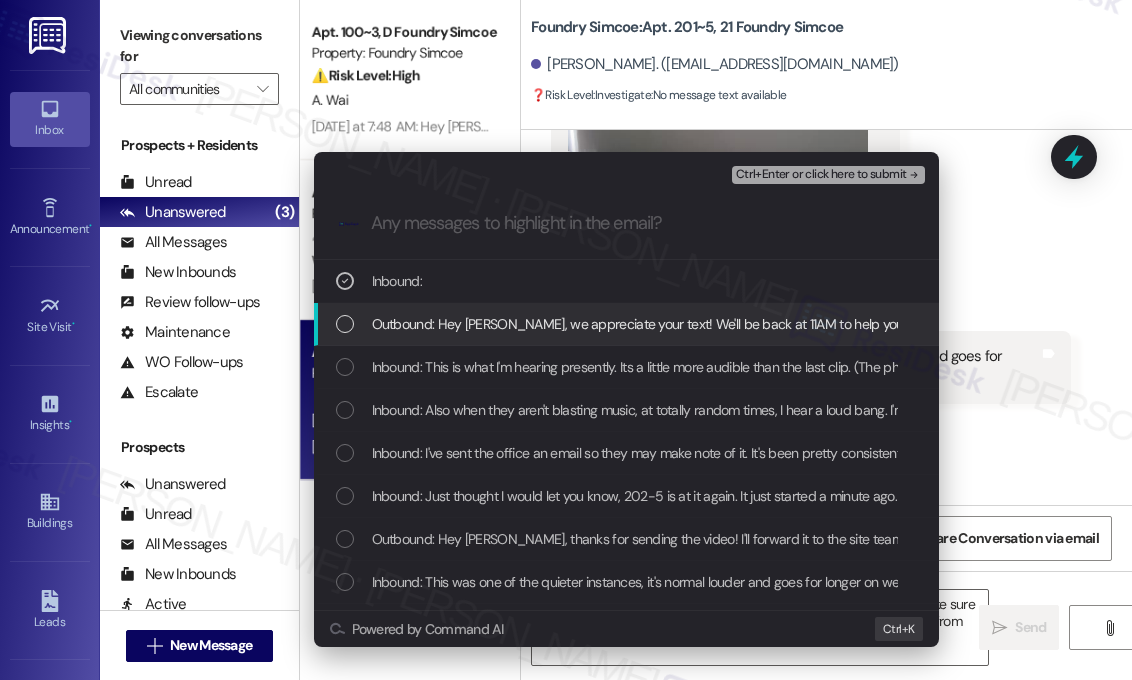 click on "Outbound: Hey [PERSON_NAME], we appreciate your text! We'll be back at 11AM to help you out. If it's urgent, dial our emergency number. Take care!" at bounding box center (800, 324) 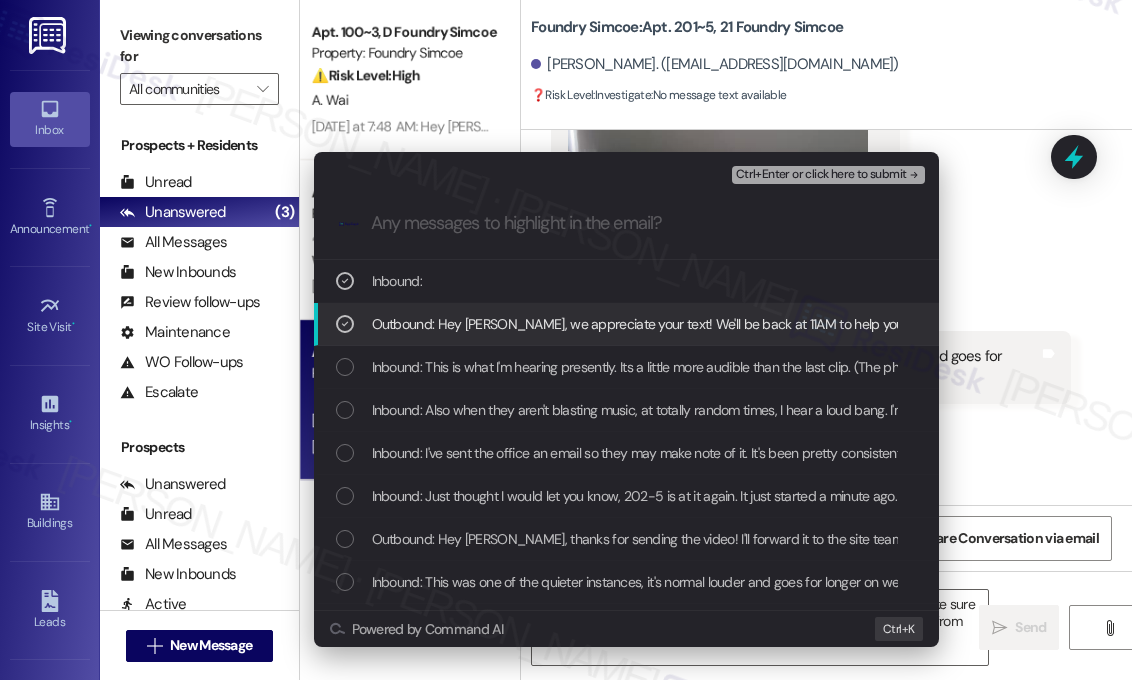 click on "Outbound: Hey [PERSON_NAME], we appreciate your text! We'll be back at 11AM to help you out. If it's urgent, dial our emergency number. Take care!" at bounding box center (800, 324) 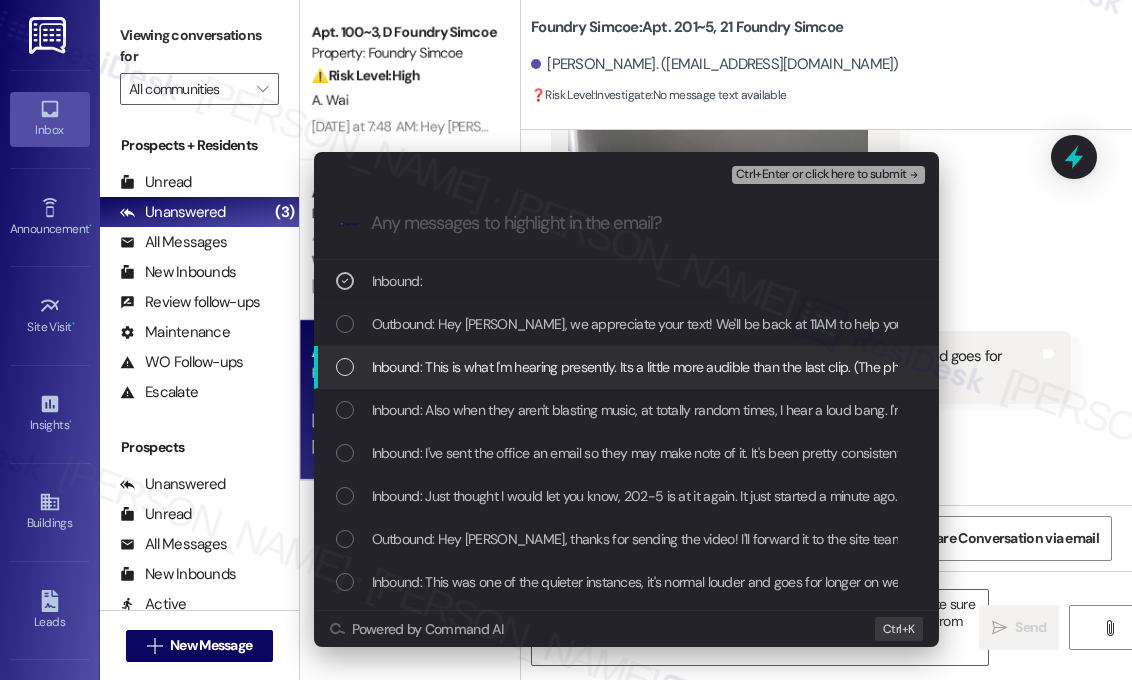 click on "Inbound: This is what I'm hearing presently. Its a little more audible than the last clip. (The phone mic pics up higher sounds more. This is a bass sound)" at bounding box center (805, 367) 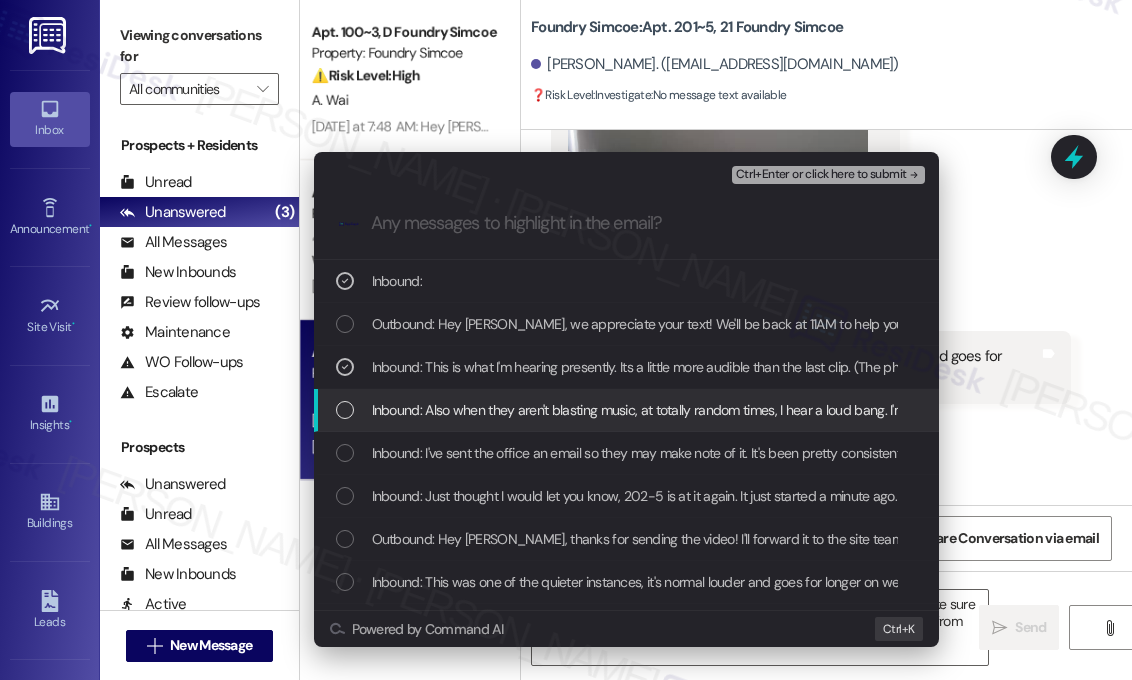 click on "Inbound: Also when they aren't blasting music, at totally random times, I hear a loud bang.
I'm unsure of the cause, but it'll happen at random seemingly in the evenings." at bounding box center [852, 410] 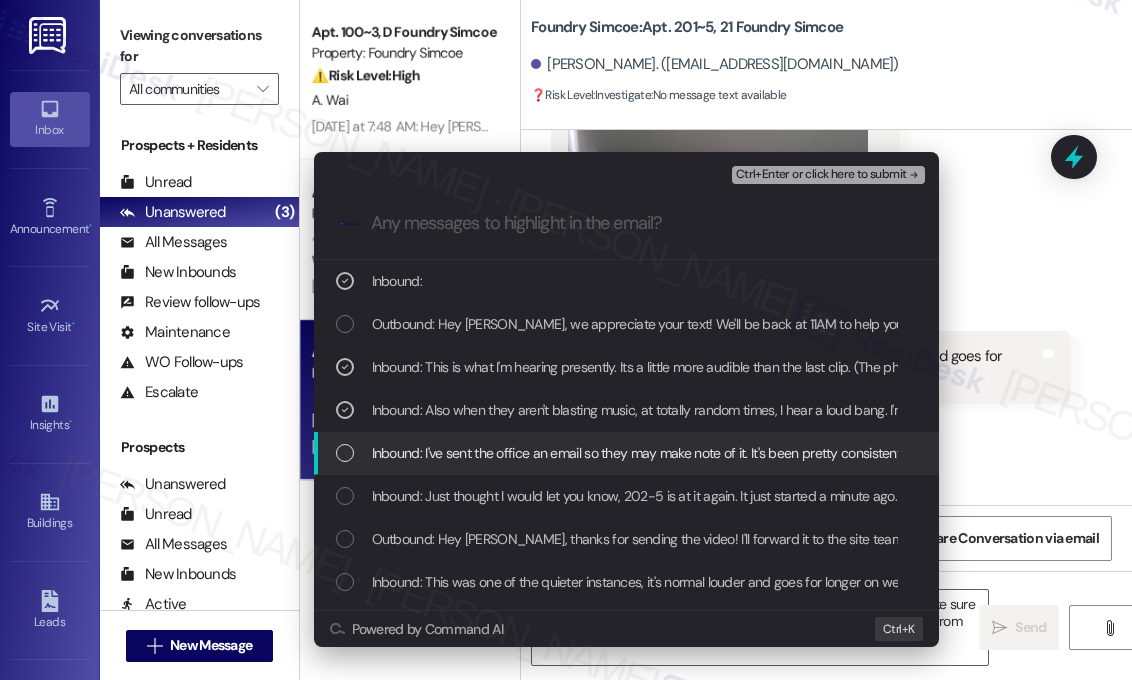 click on "Inbound: I've sent the office an email so they may make note of it.
It's been pretty consistent this week, and I notice once it starts, the volume grows gradually.
Not sure if that's helpful info, but I notice this quite often." at bounding box center (988, 453) 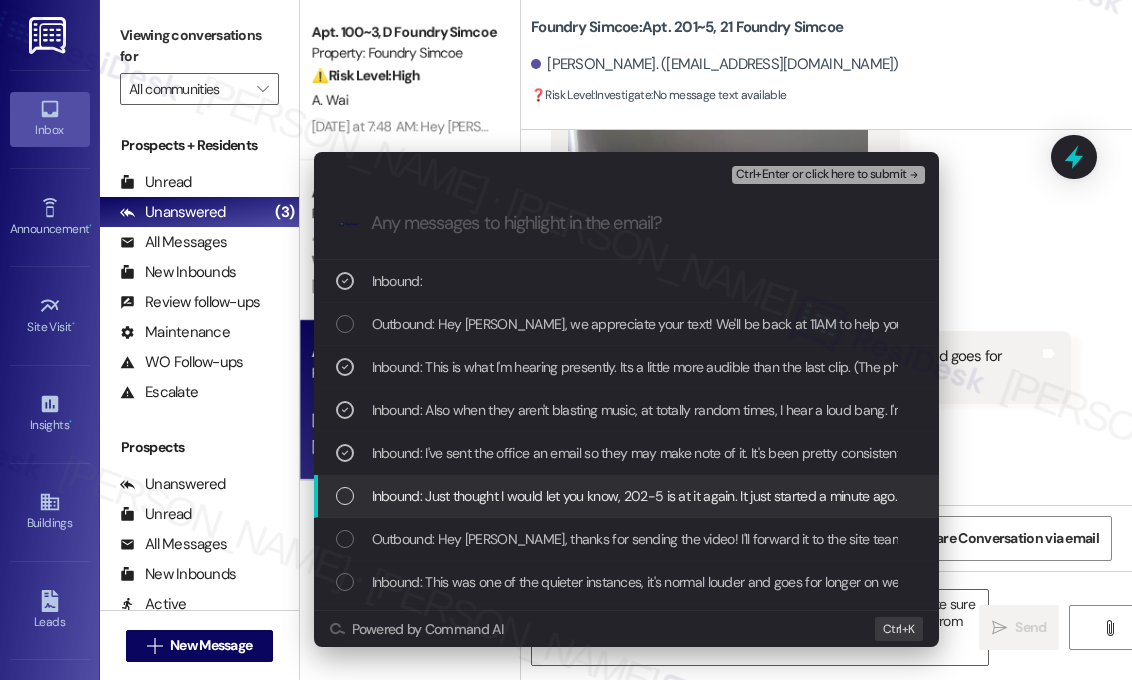 click on "Inbound: Just thought I would let you know, 202-5 is at it again.
It just started a minute ago." at bounding box center [635, 496] 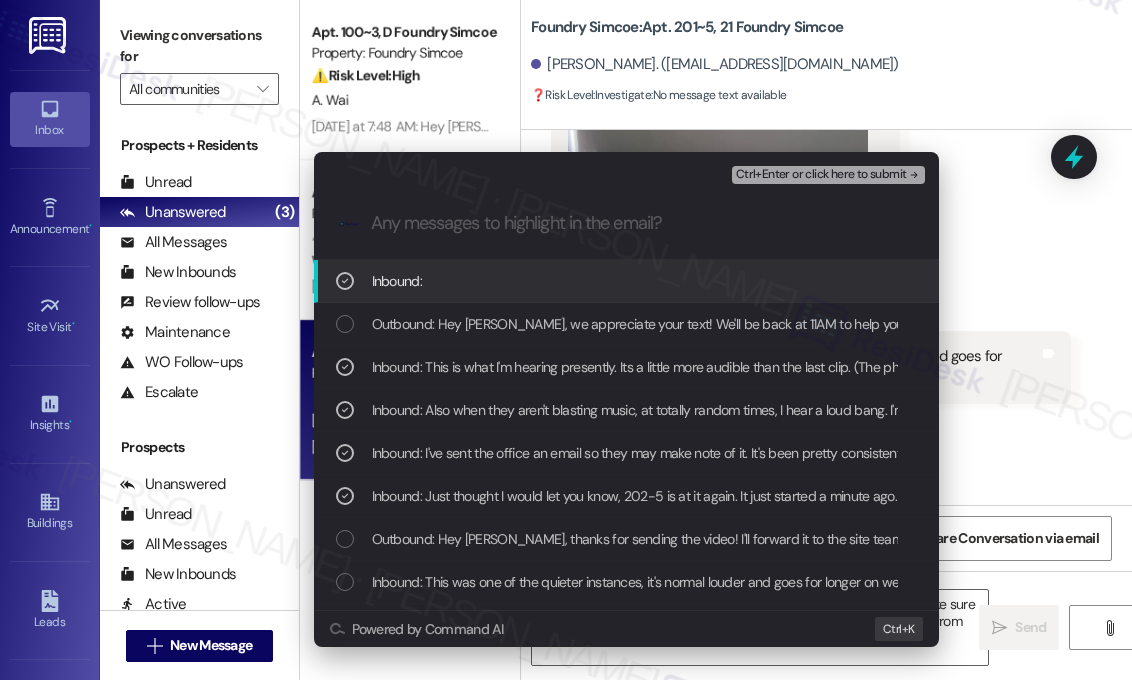 click on "Ctrl+Enter or click here to submit" at bounding box center (821, 175) 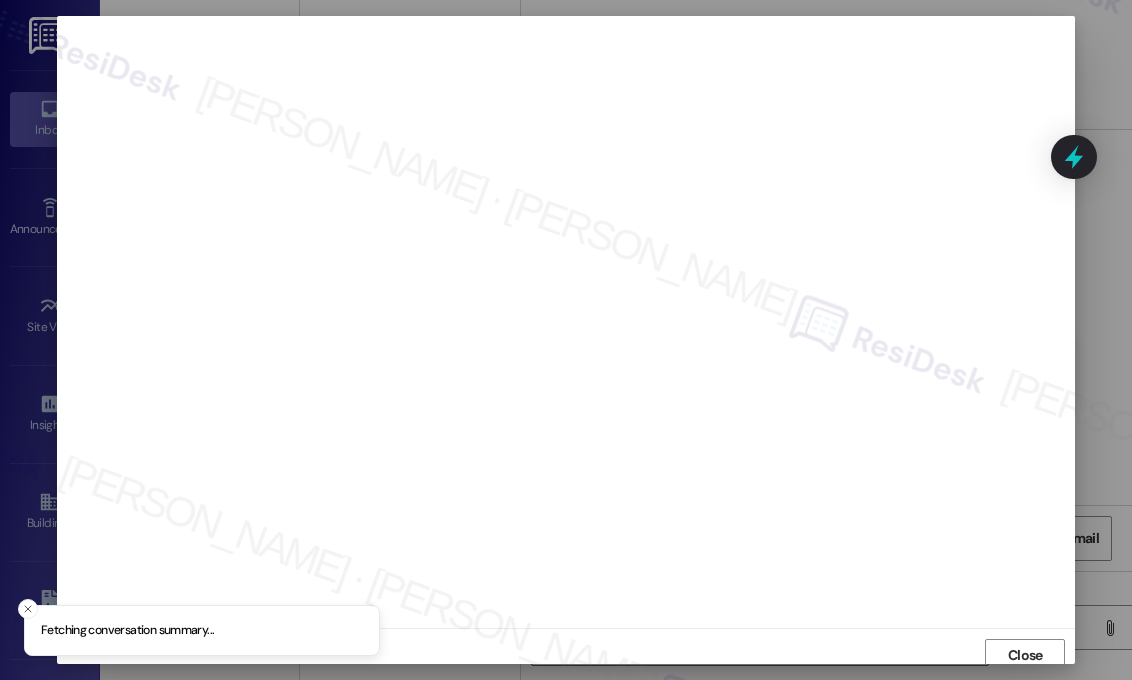scroll, scrollTop: 7, scrollLeft: 0, axis: vertical 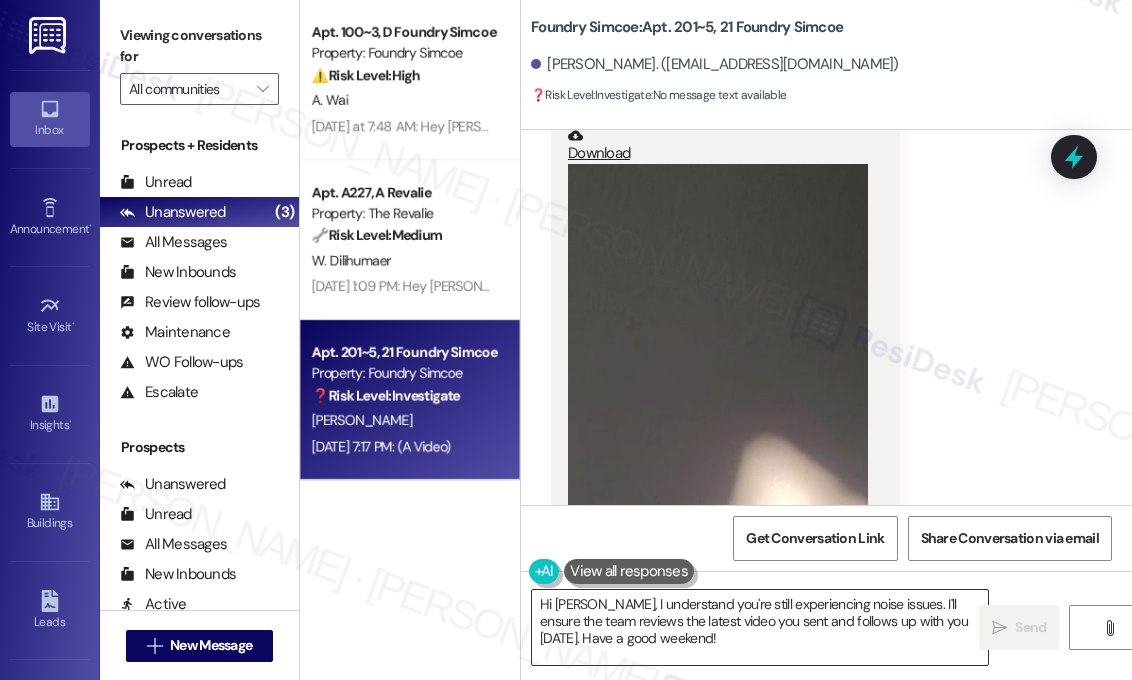 click on "Hi [PERSON_NAME], I understand you're still experiencing noise issues. I'll ensure the team reviews the latest video you sent and follows up with you [DATE]. Have a good weekend!" at bounding box center [760, 627] 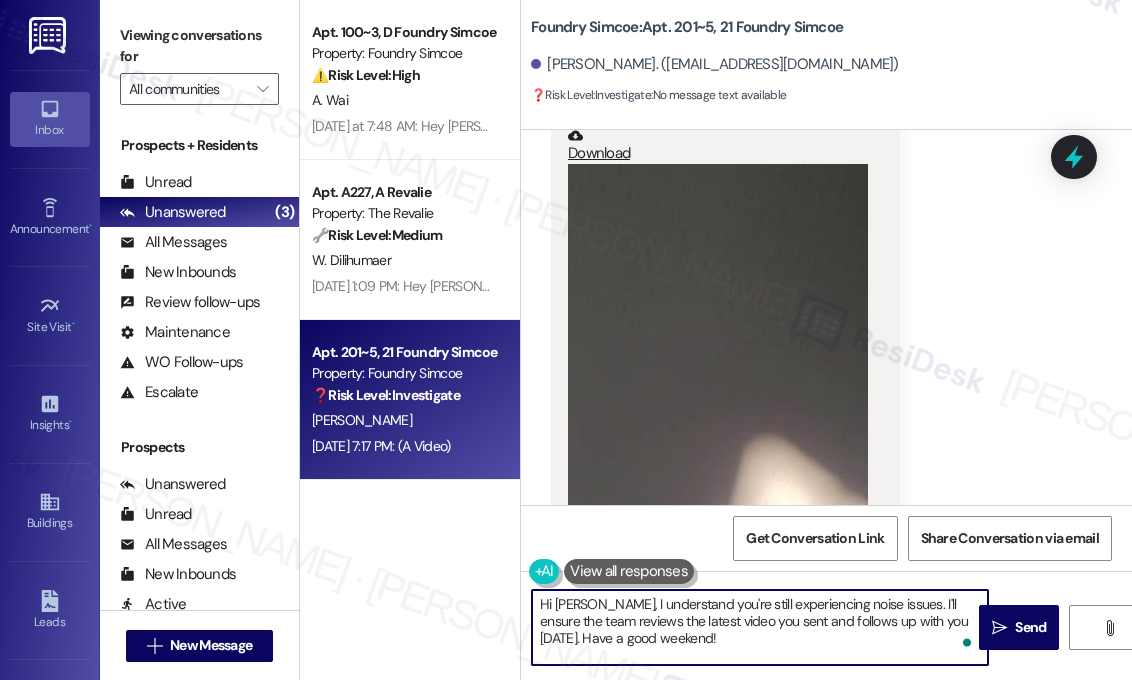 drag, startPoint x: 762, startPoint y: 620, endPoint x: 966, endPoint y: 621, distance: 204.00246 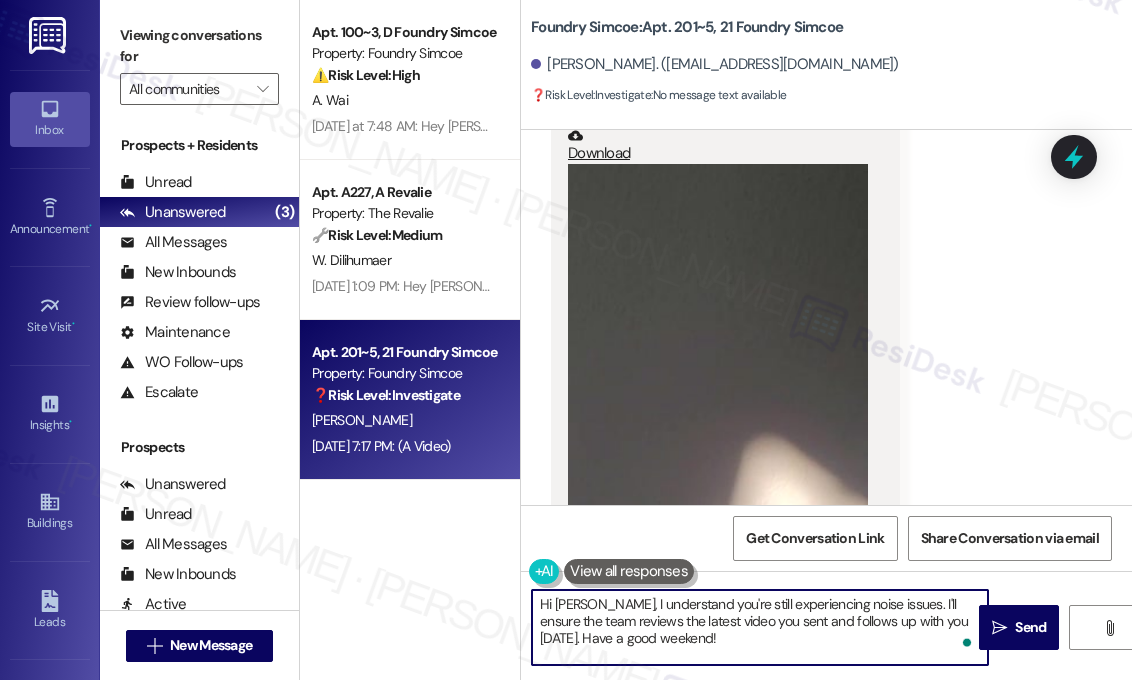 click on "Hi [PERSON_NAME], I understand you're still experiencing noise issues. I'll ensure the team reviews the latest video you sent and follows up with you [DATE]. Have a good weekend!" at bounding box center (760, 627) 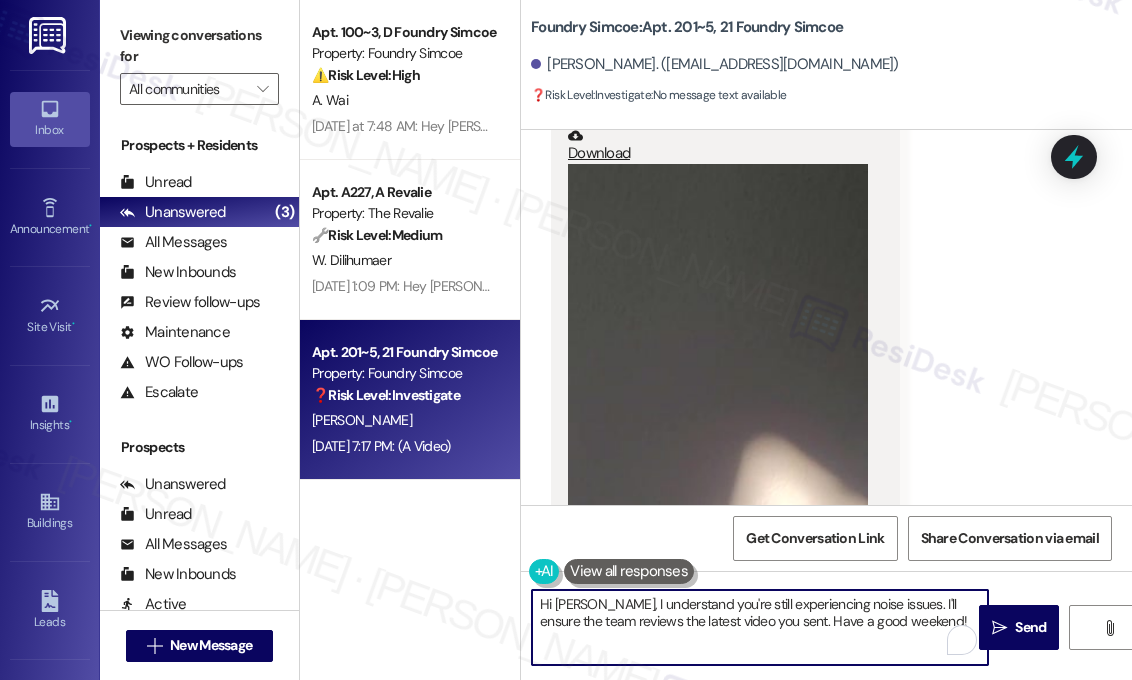 type on "Hi [PERSON_NAME], I understand you're still experiencing noise issues. I'll ensure the team reviews the latest video you sent." 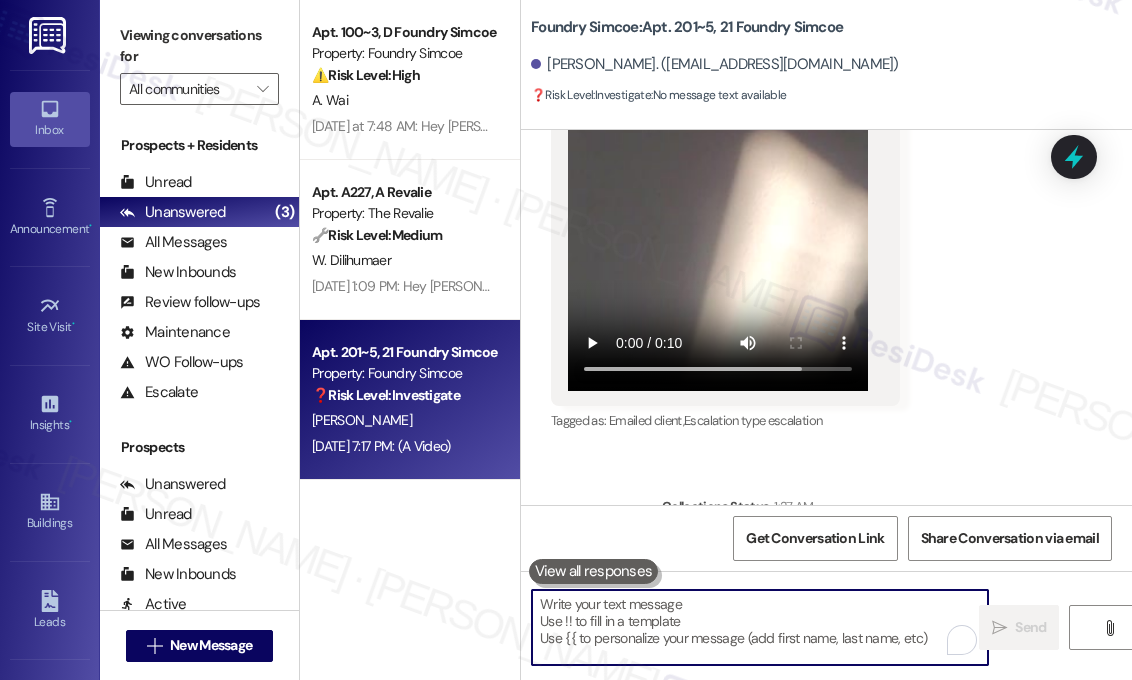 scroll, scrollTop: 48300, scrollLeft: 0, axis: vertical 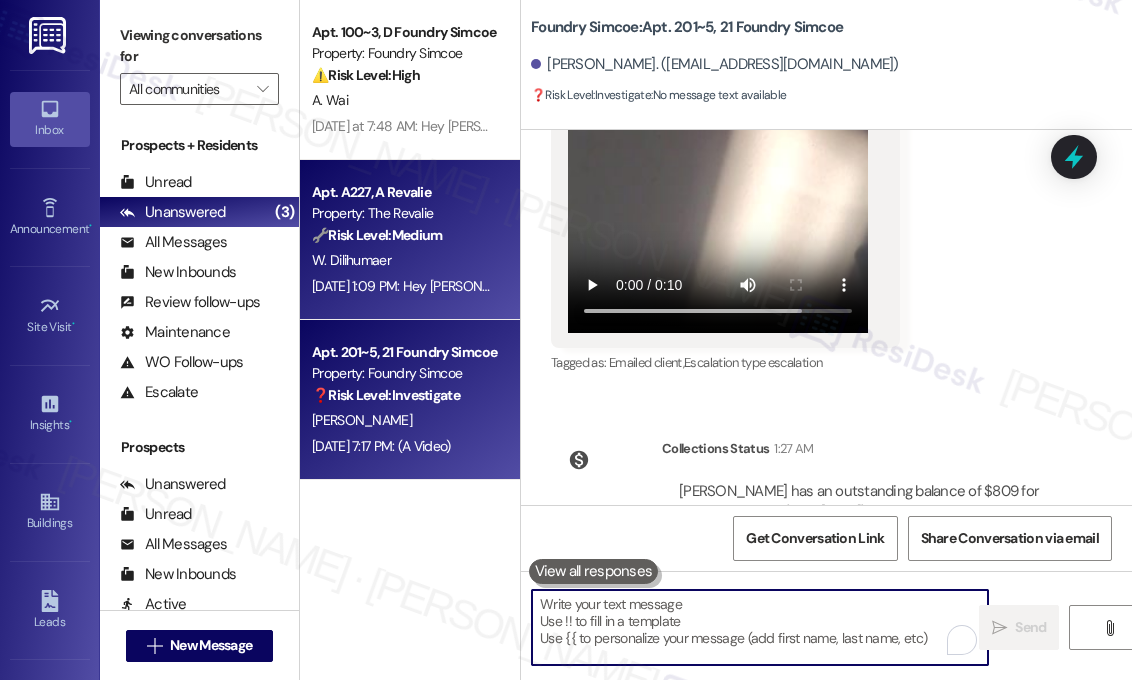 type 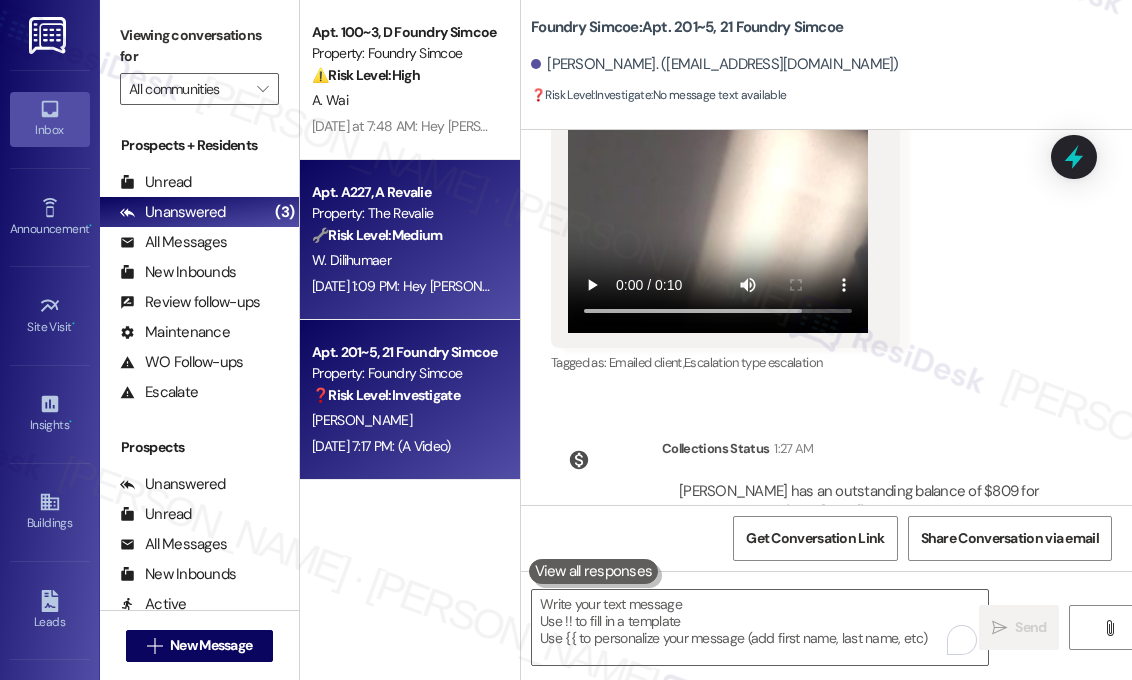 click on "[DATE] 1:09 PM: Hey [PERSON_NAME], we appreciate your text! We'll be back at 11AM to help you out. If it's urgent, dial our emergency number. Take care! [DATE] 1:09 PM: Hey Wulamu, we appreciate your text! We'll be back at 11AM to help you out. If it's urgent, dial our emergency number. Take care!" at bounding box center (753, 286) 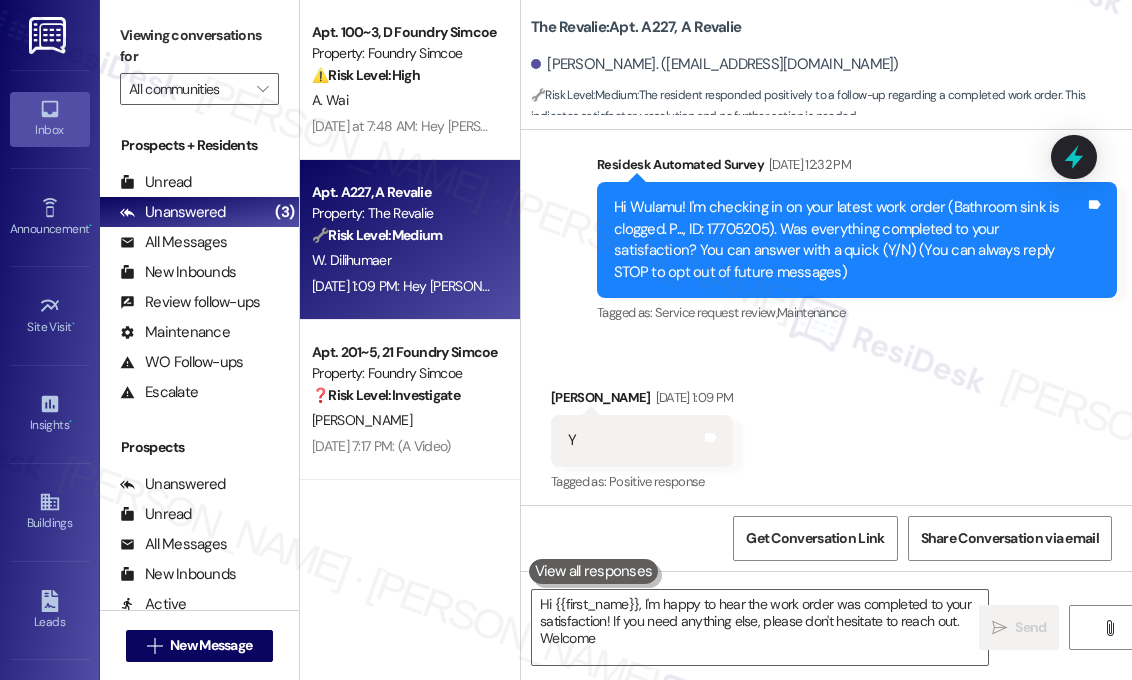 scroll, scrollTop: 200, scrollLeft: 0, axis: vertical 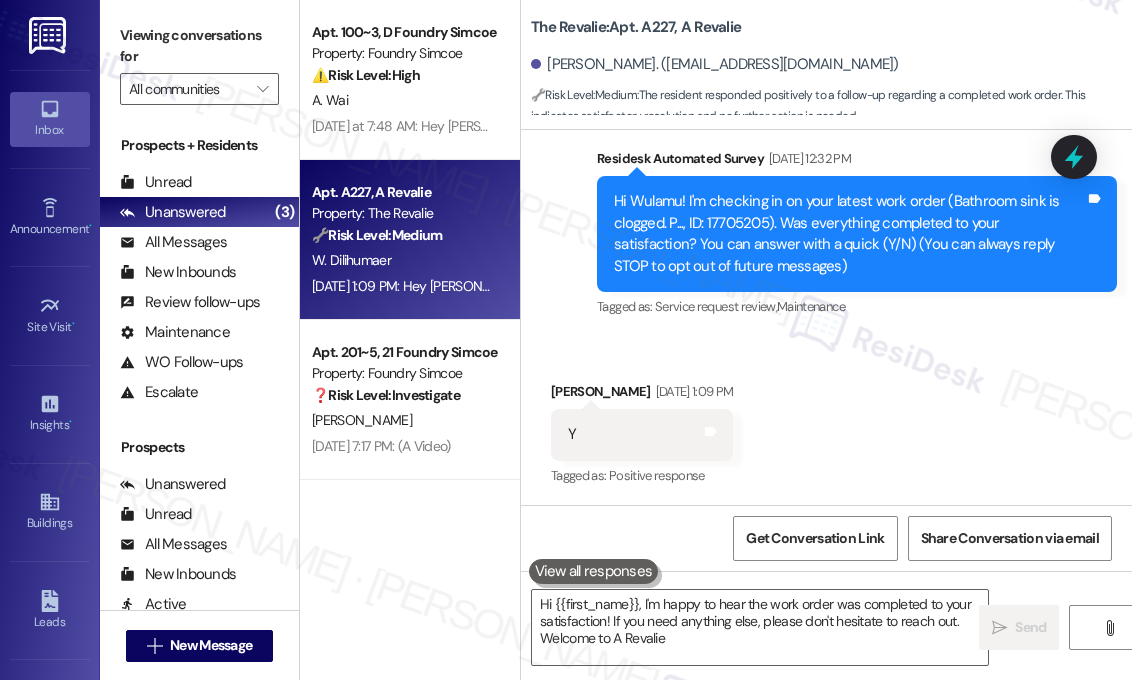 type on "Hi {{first_name}}, I'm happy to hear the work order was completed to your satisfaction! If you need anything else, please don't hesitate to reach out. Welcome to A Revalie!" 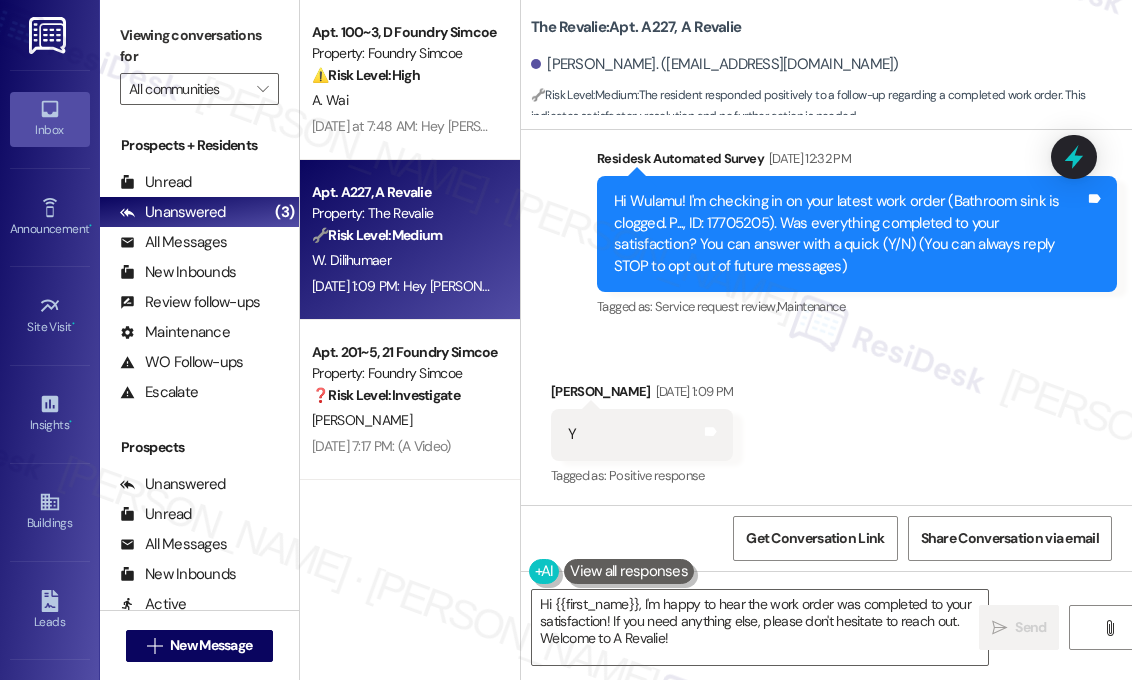 click on "Survey, sent via SMS Residesk Automated Survey [DATE] 12:32 PM Hi Wulamu! I'm checking in on your latest work order (Bathroom sink is clogged. P..., ID: 17705205). Was everything completed to your satisfaction? You can answer with a quick (Y/N) (You can always reply STOP to opt out of future messages) Tags and notes Tagged as:   Service request review ,  Click to highlight conversations about Service request review Maintenance Click to highlight conversations about Maintenance" at bounding box center (857, 234) 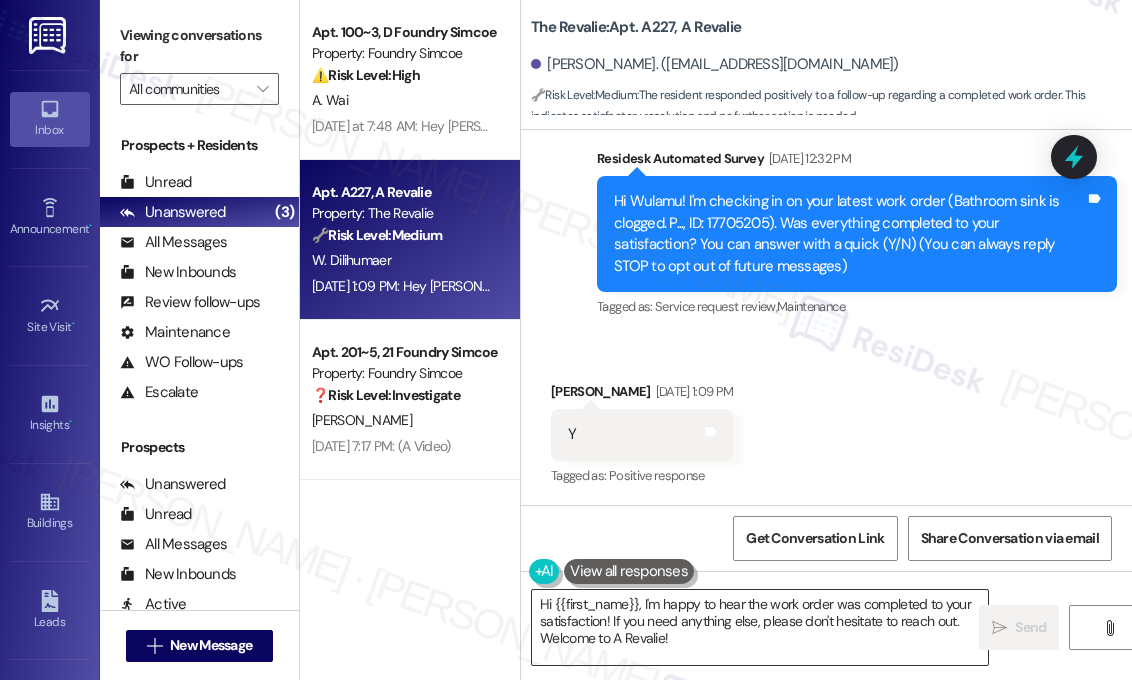 click on "Hi {{first_name}}, I'm happy to hear the work order was completed to your satisfaction! If you need anything else, please don't hesitate to reach out. Welcome to A Revalie!" at bounding box center [760, 627] 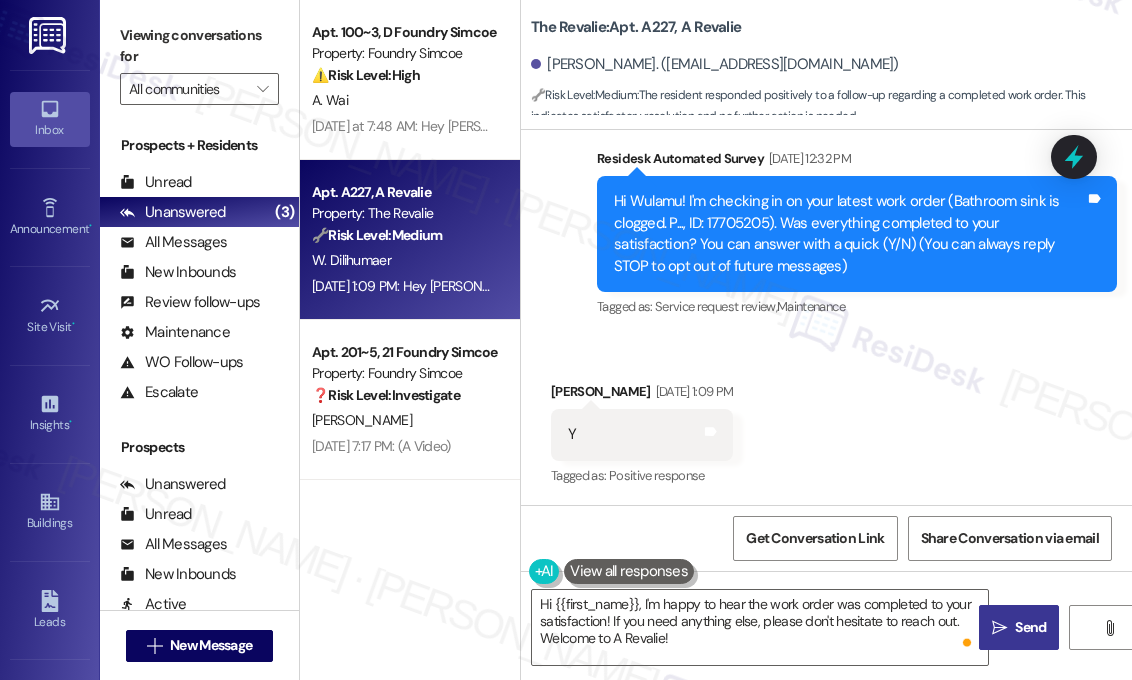 click on "Send" at bounding box center (1030, 627) 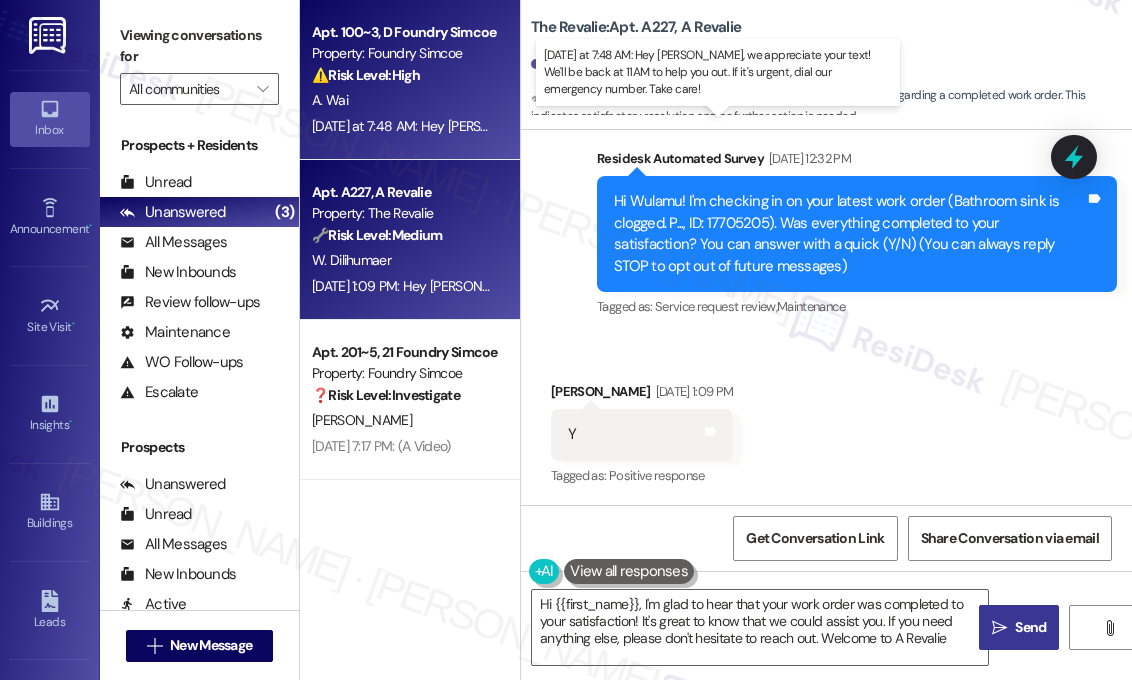 type on "Hi {{first_name}}, I'm glad to hear that your work order was completed to your satisfaction! It's great to know that we could assist you. If you need anything else, please don't hesitate to reach out. Welcome to A Revalie!" 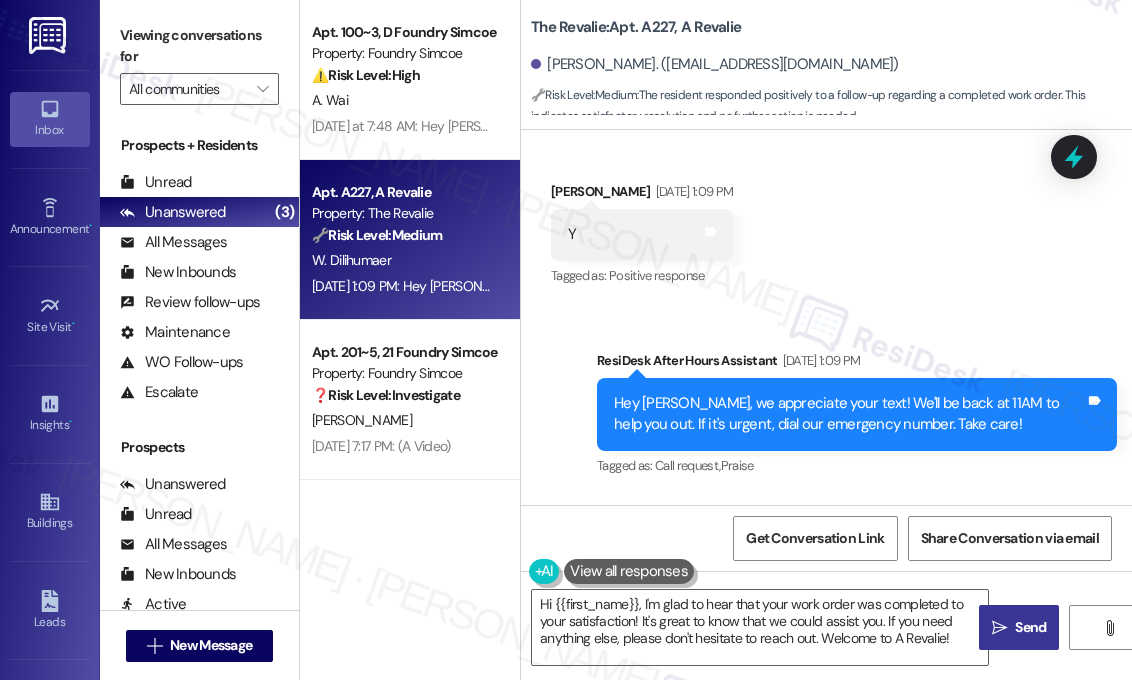 scroll, scrollTop: 573, scrollLeft: 0, axis: vertical 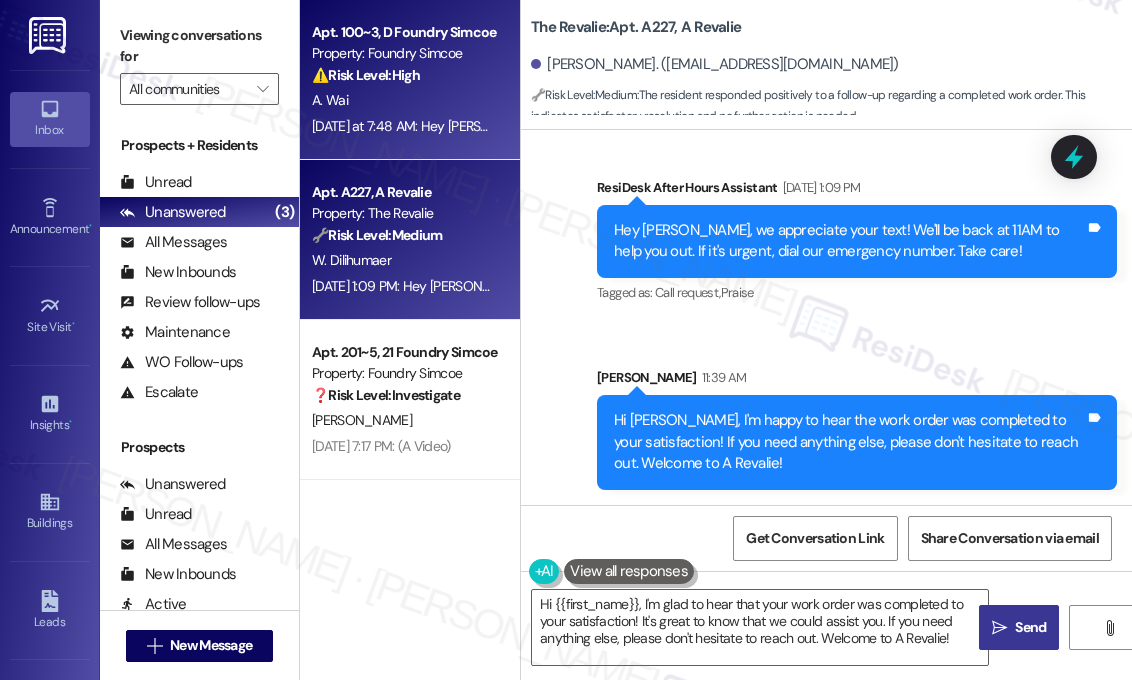 click on "A. Wai" at bounding box center (404, 100) 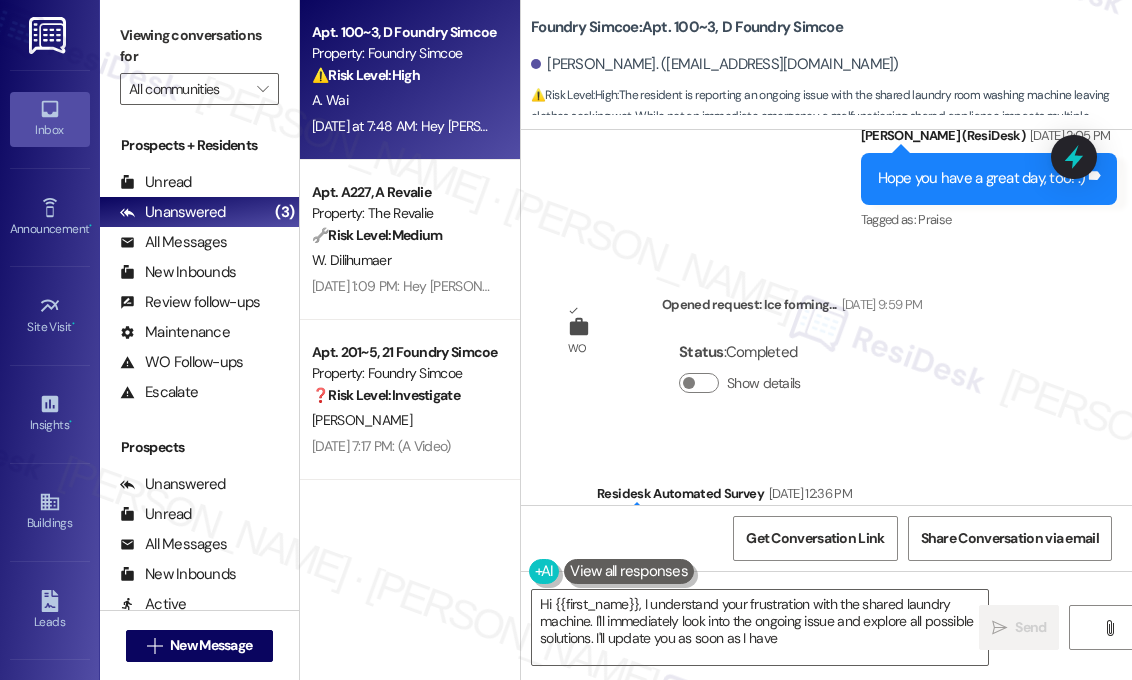 scroll, scrollTop: 19264, scrollLeft: 0, axis: vertical 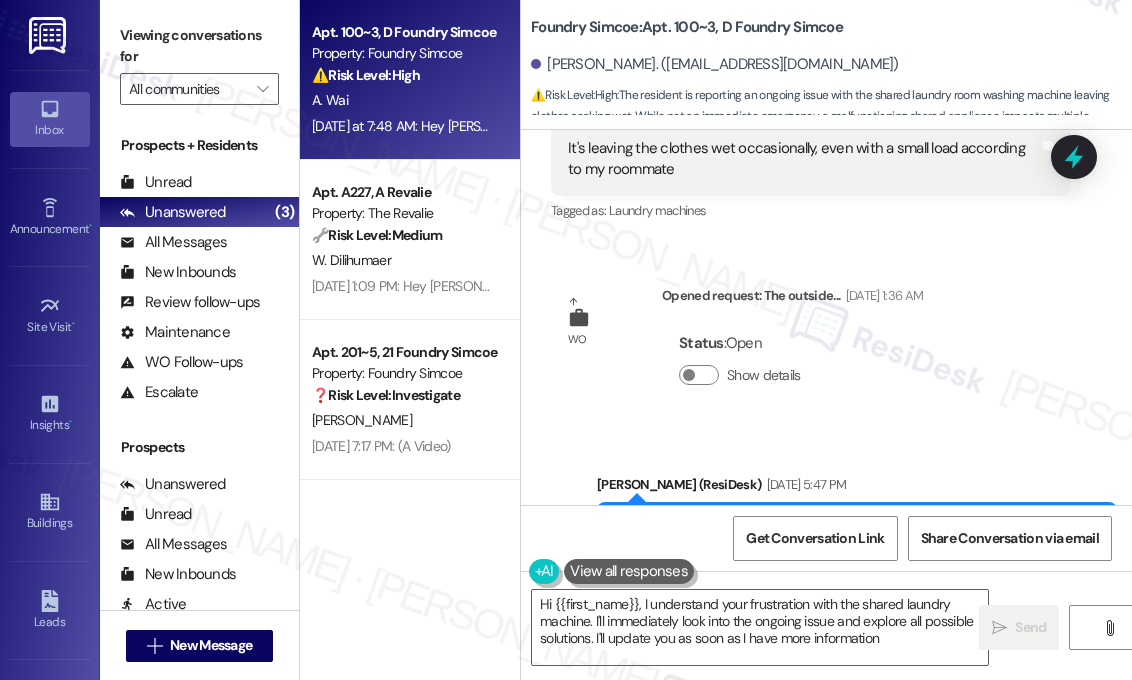 type on "Hi {{first_name}}, I understand your frustration with the shared laundry machine. I'll immediately look into the ongoing issue and explore all possible solutions. I'll update you as soon as I have more information!" 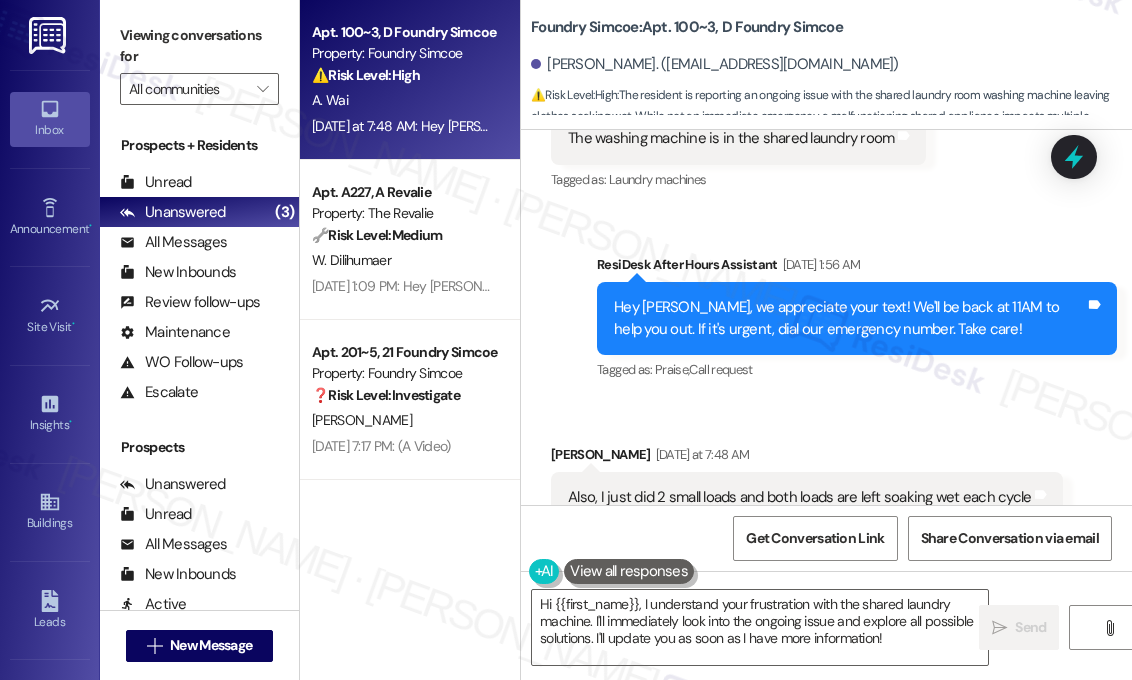 click on "Received via SMS [PERSON_NAME] [DATE] at 7:48 AM Also, I just did 2 small loads and both loads are left soaking wet each cycle Tags and notes Tagged as:   Laundry machines Click to highlight conversations about Laundry machines" at bounding box center (807, 498) 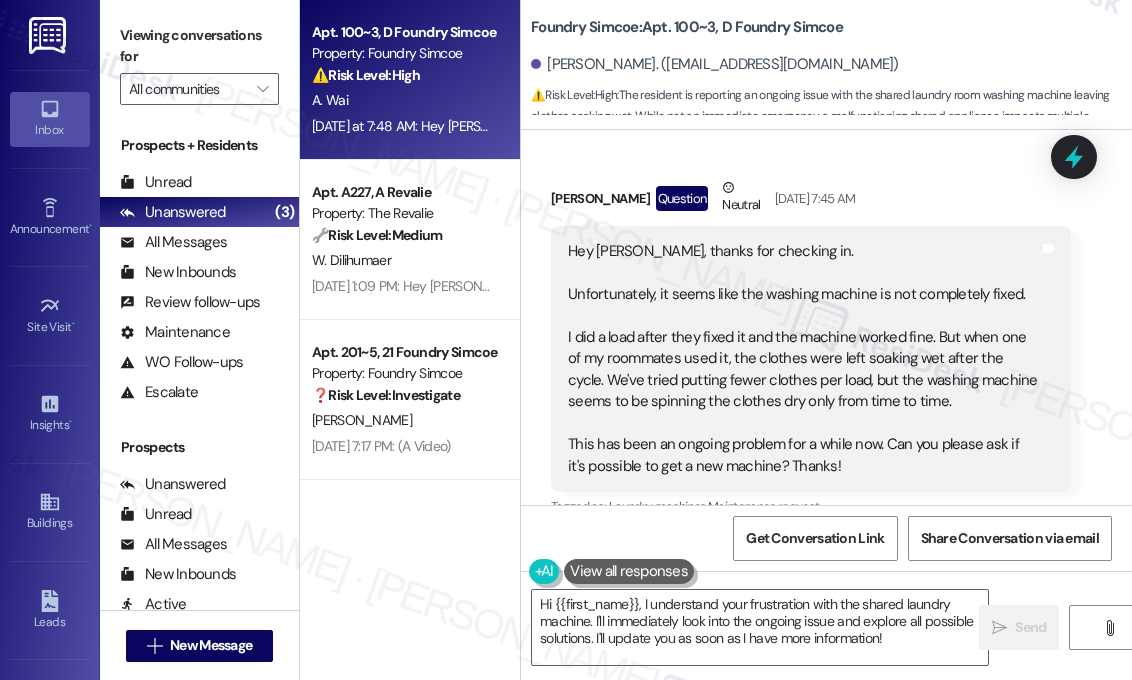 scroll, scrollTop: 17664, scrollLeft: 0, axis: vertical 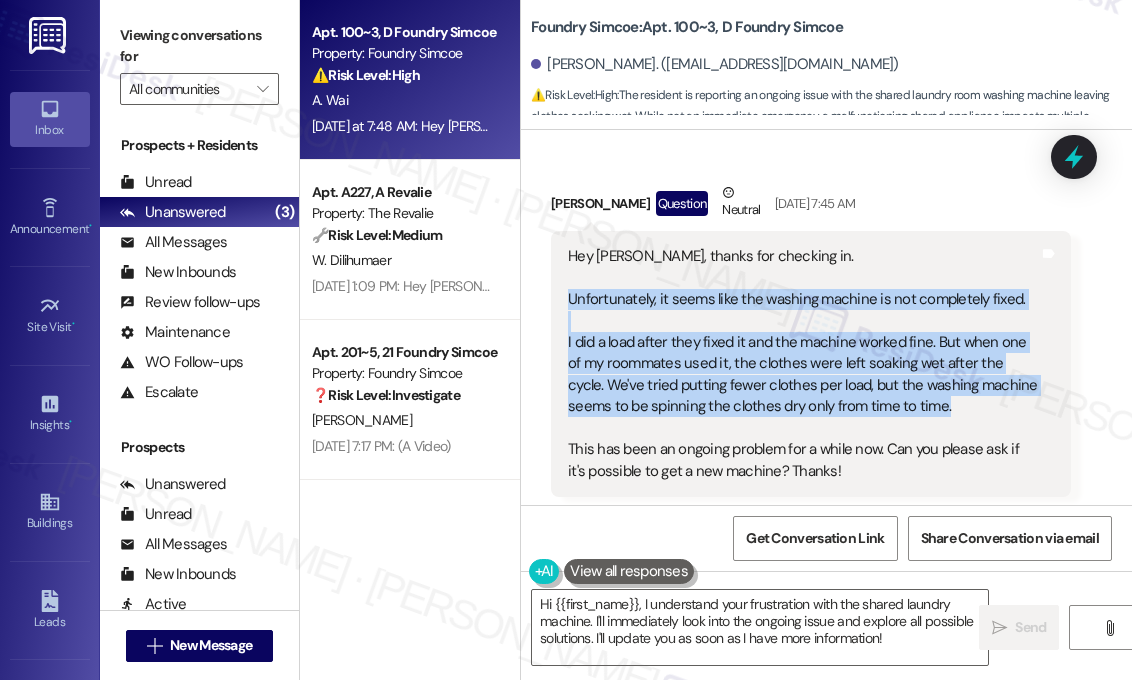 drag, startPoint x: 970, startPoint y: 341, endPoint x: 569, endPoint y: 242, distance: 413.03995 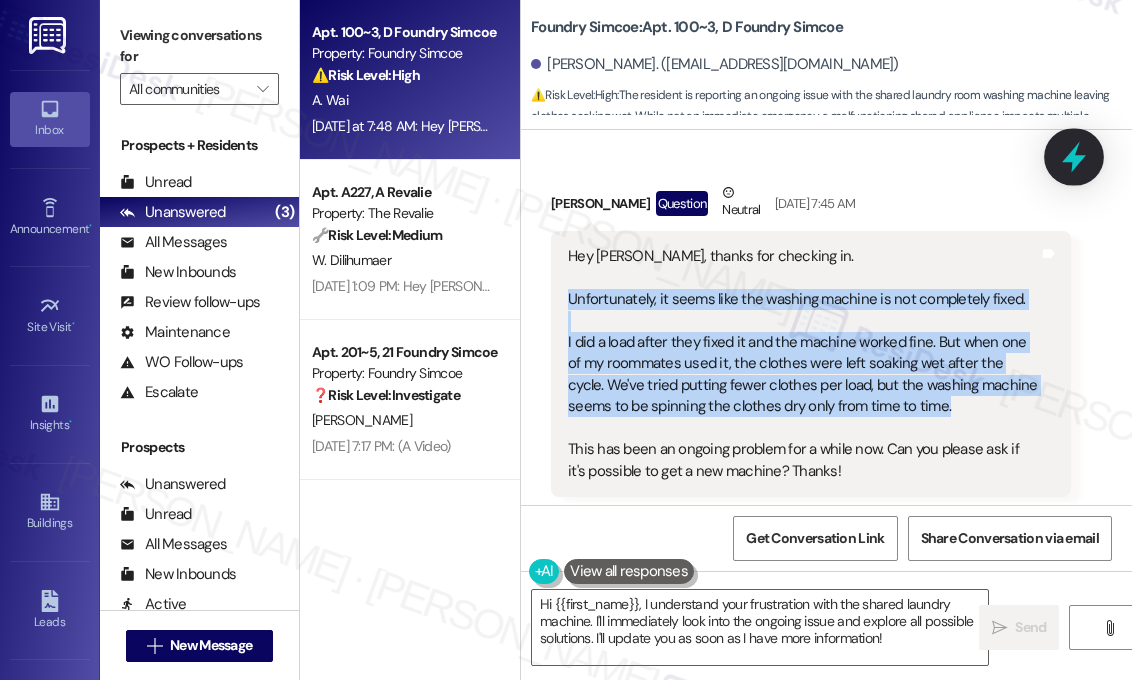click 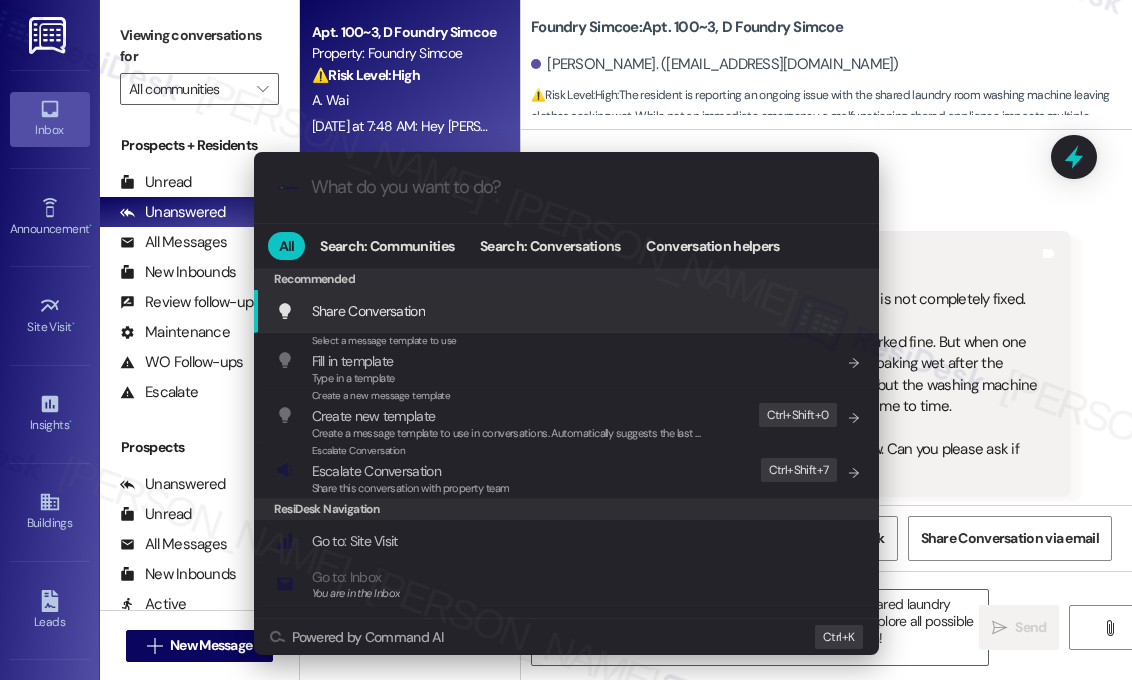 click at bounding box center [582, 187] 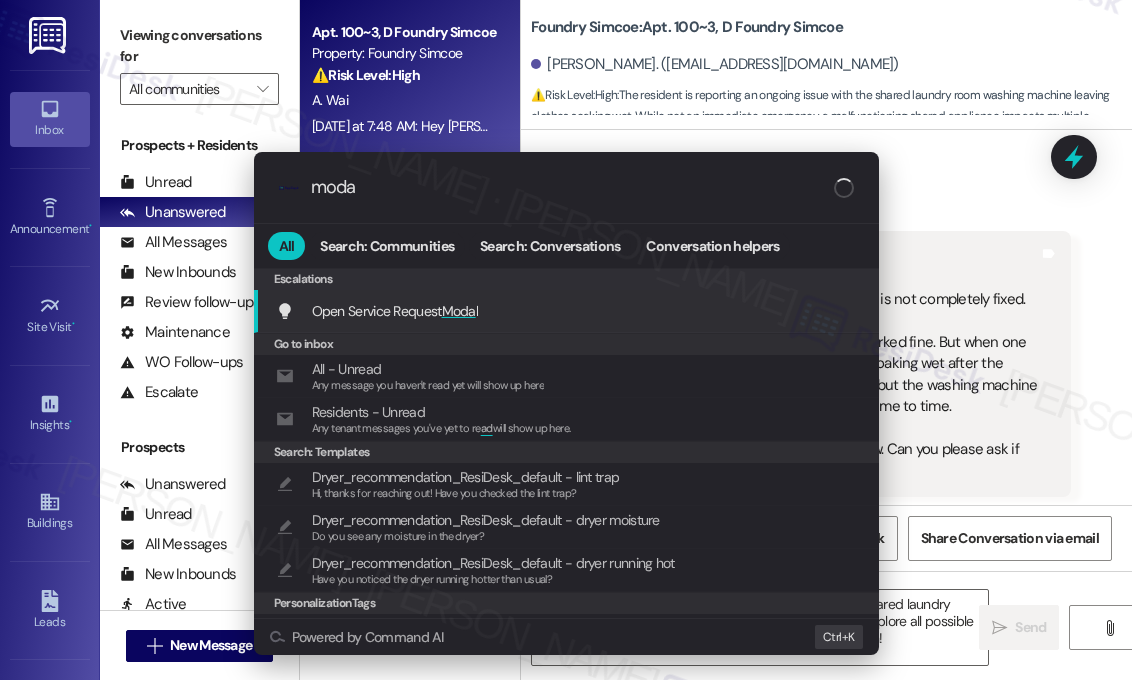 type on "modal" 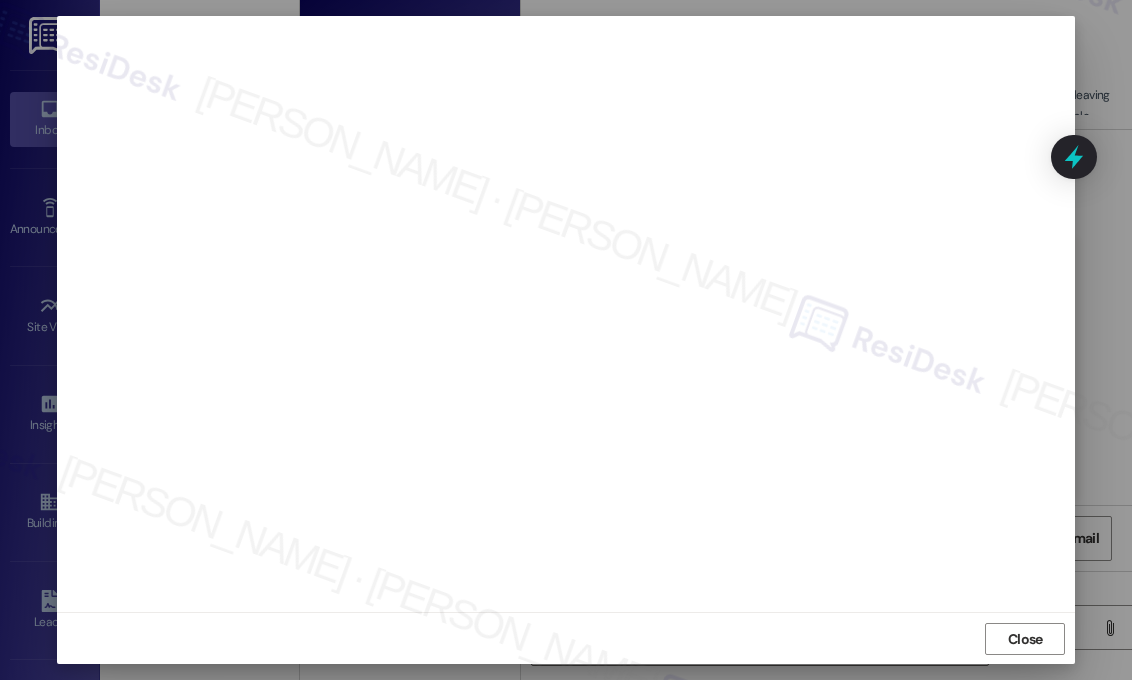 scroll, scrollTop: 0, scrollLeft: 0, axis: both 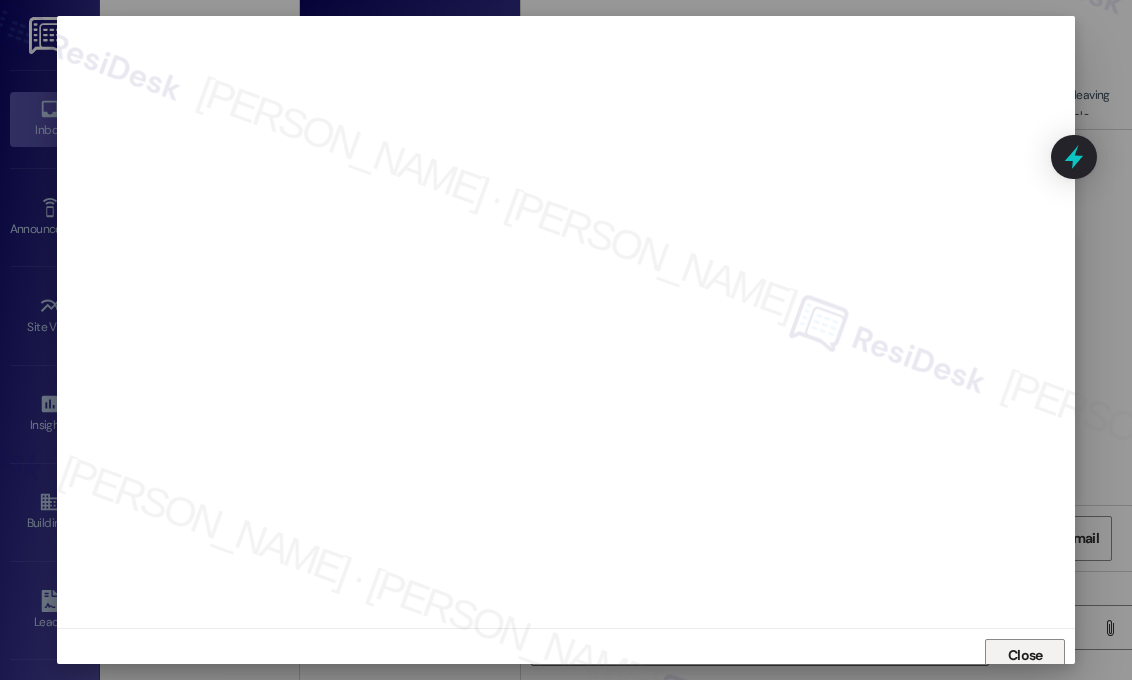 click on "Close" at bounding box center [1025, 655] 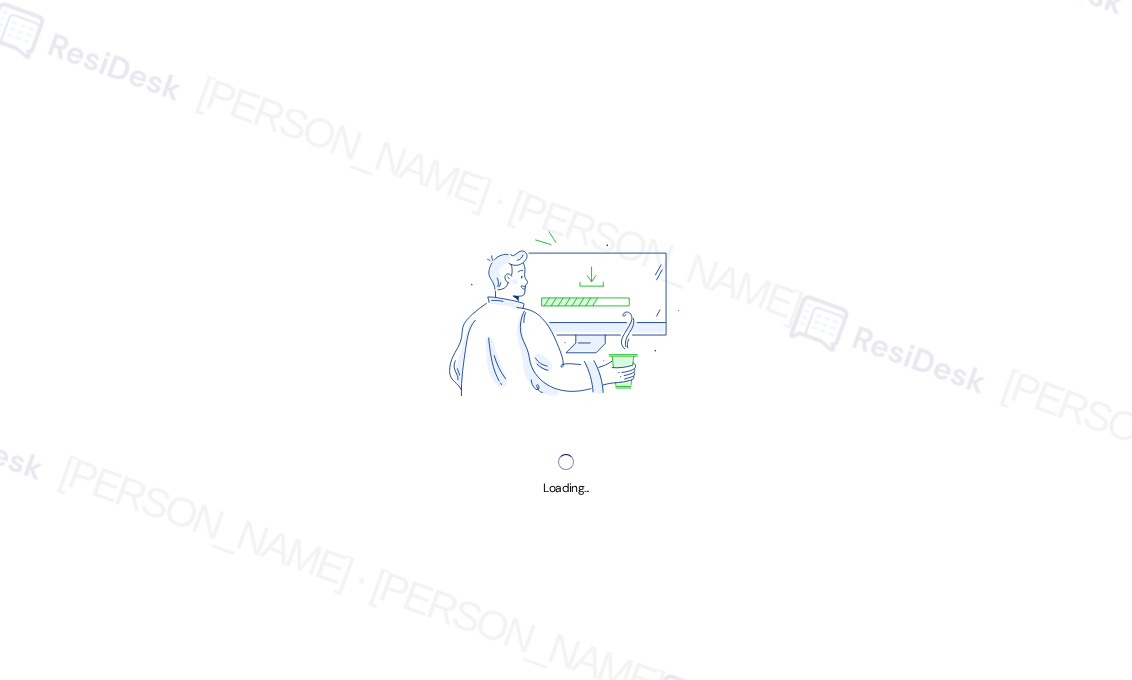 scroll, scrollTop: 0, scrollLeft: 0, axis: both 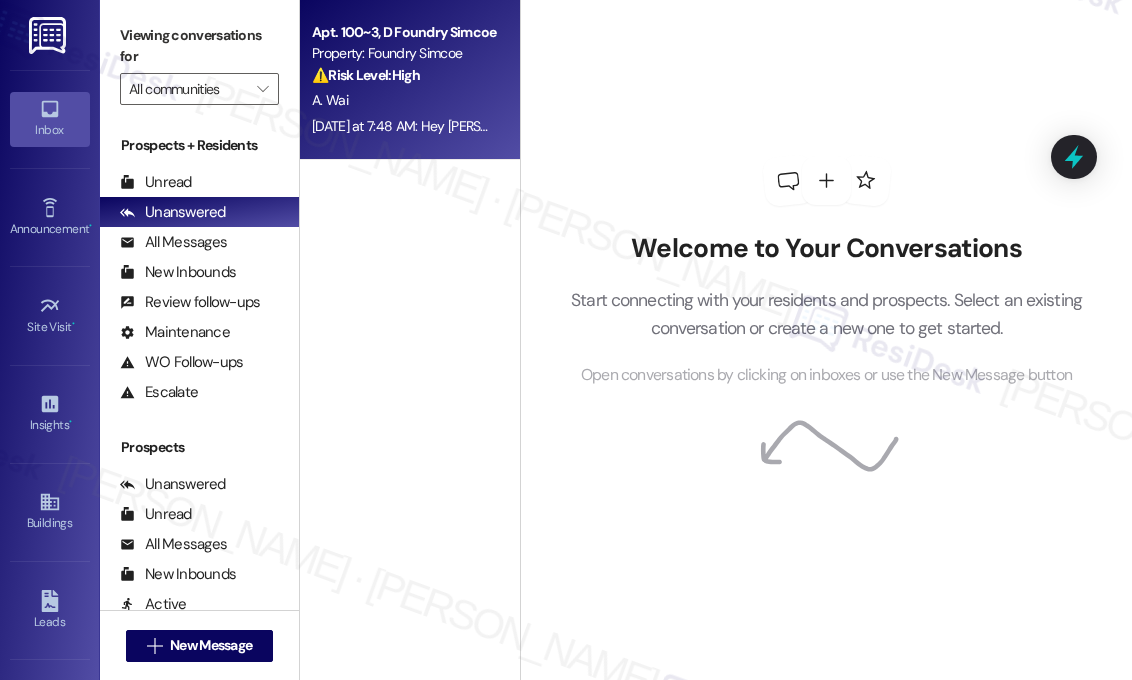 click on "A. Wai" at bounding box center (404, 100) 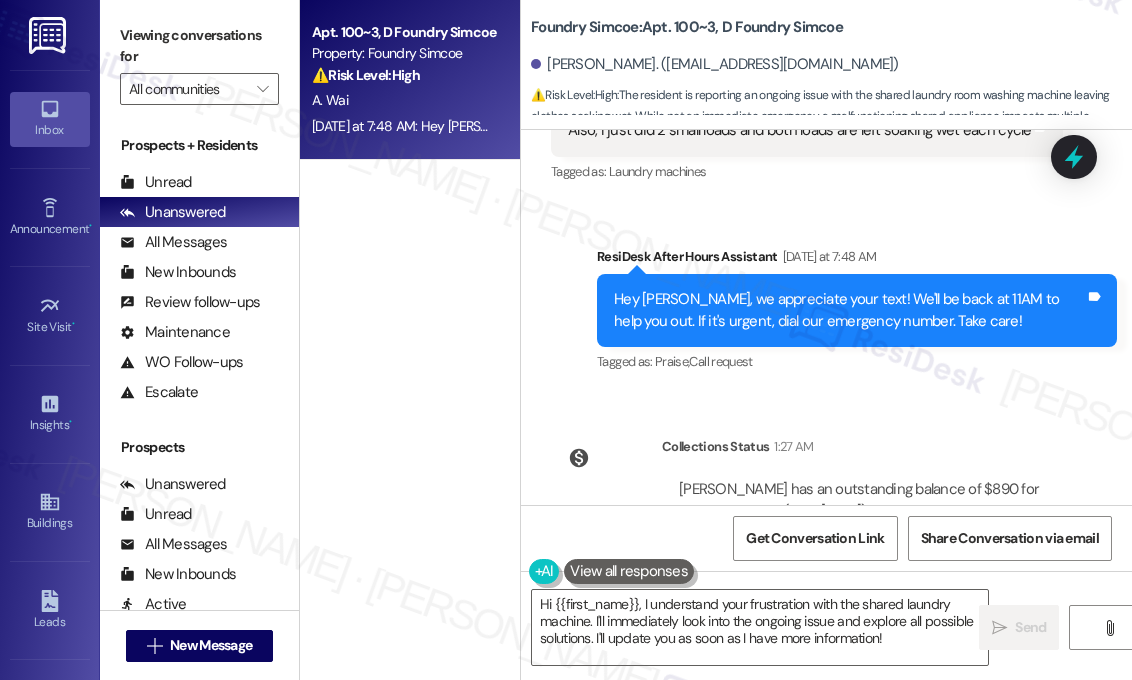 scroll, scrollTop: 19660, scrollLeft: 0, axis: vertical 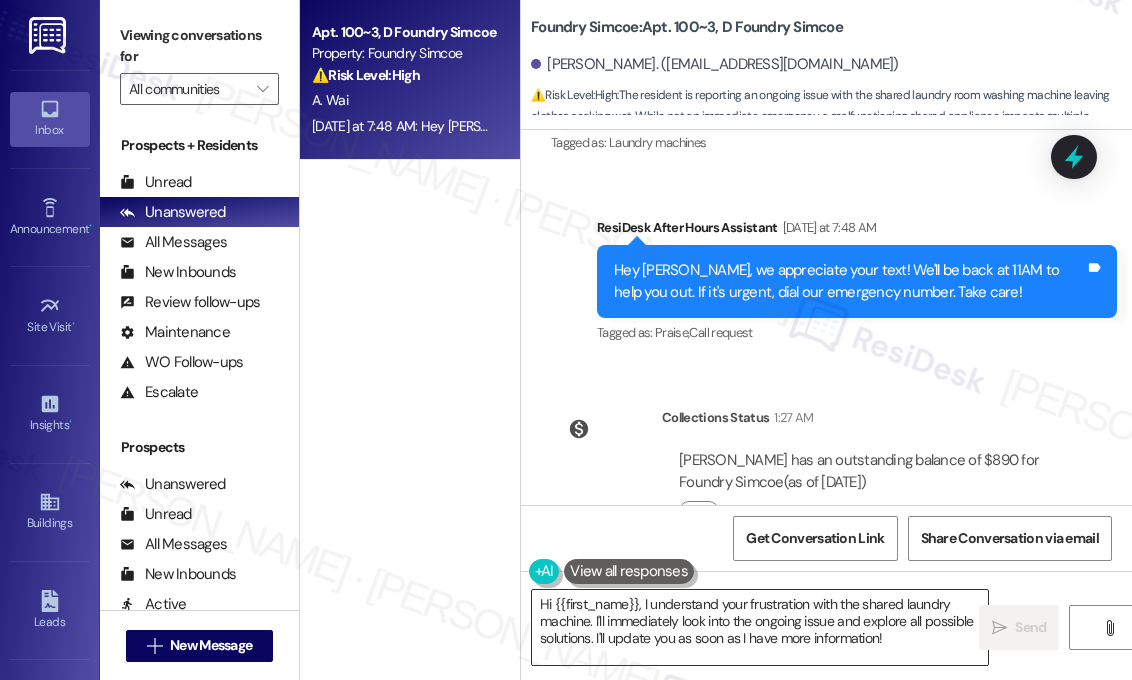 click on "Hi {{first_name}}, I understand your frustration with the shared laundry machine. I'll immediately look into the ongoing issue and explore all possible solutions. I'll update you as soon as I have more information!" at bounding box center (760, 627) 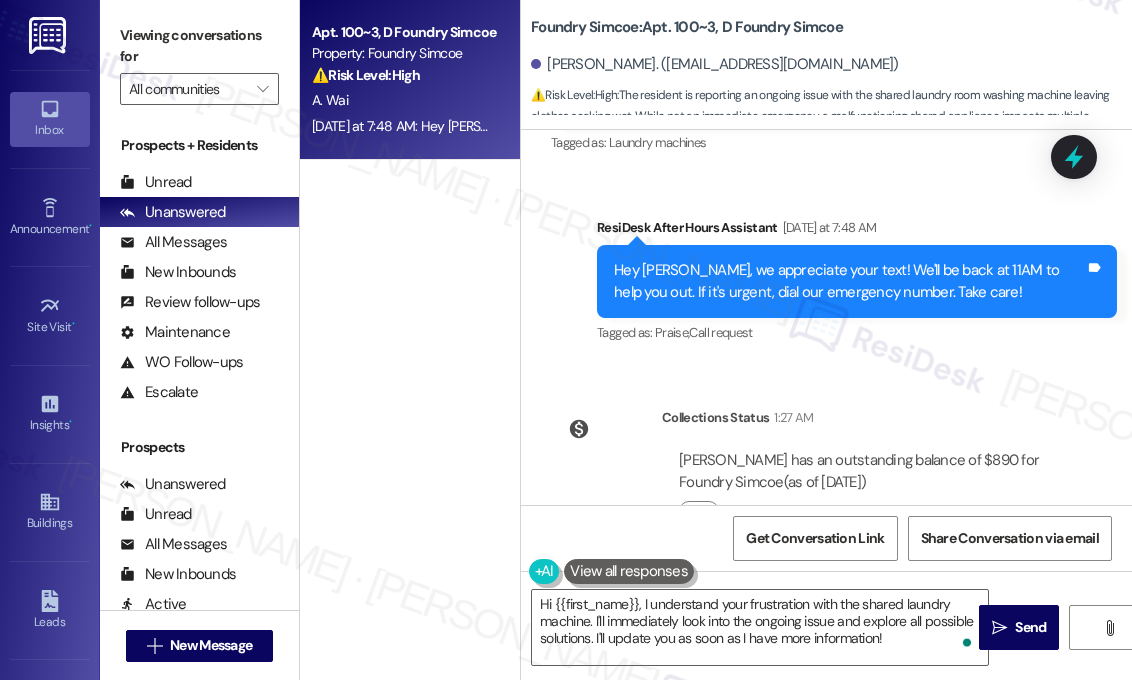 click on "Collections Status 1:27 AM Angus Wai has an outstanding balance of $890 for Foundry Simcoe  (as of Jul 28, 2025) Click to show details" at bounding box center (811, 479) 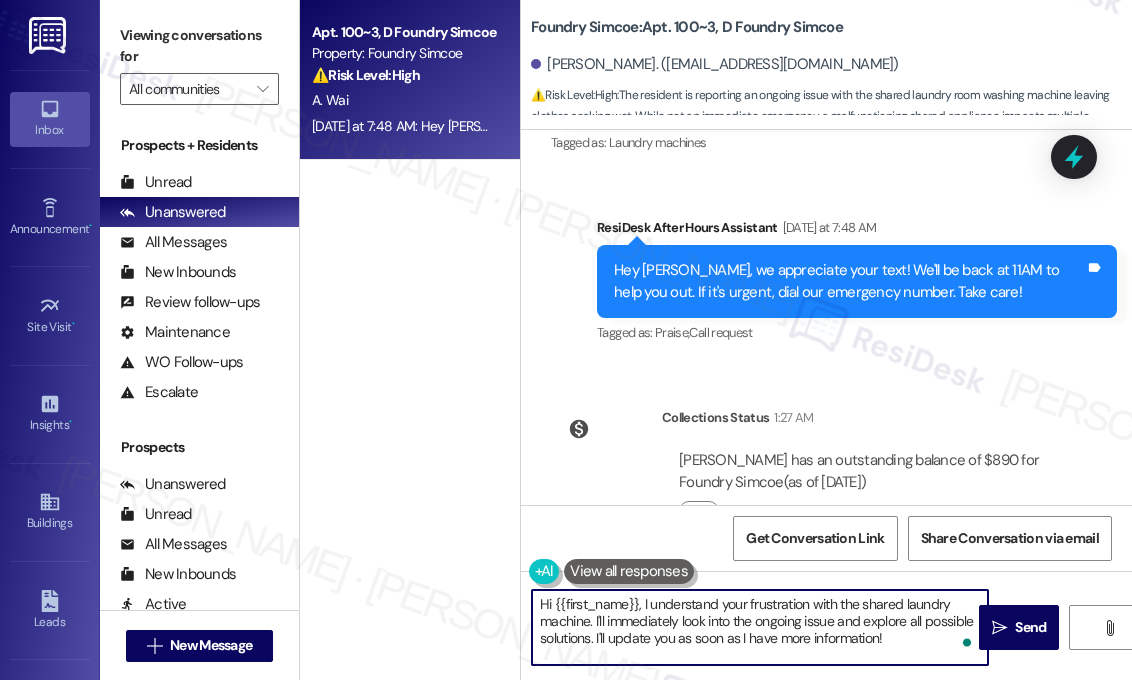 drag, startPoint x: 911, startPoint y: 642, endPoint x: 594, endPoint y: 617, distance: 317.98428 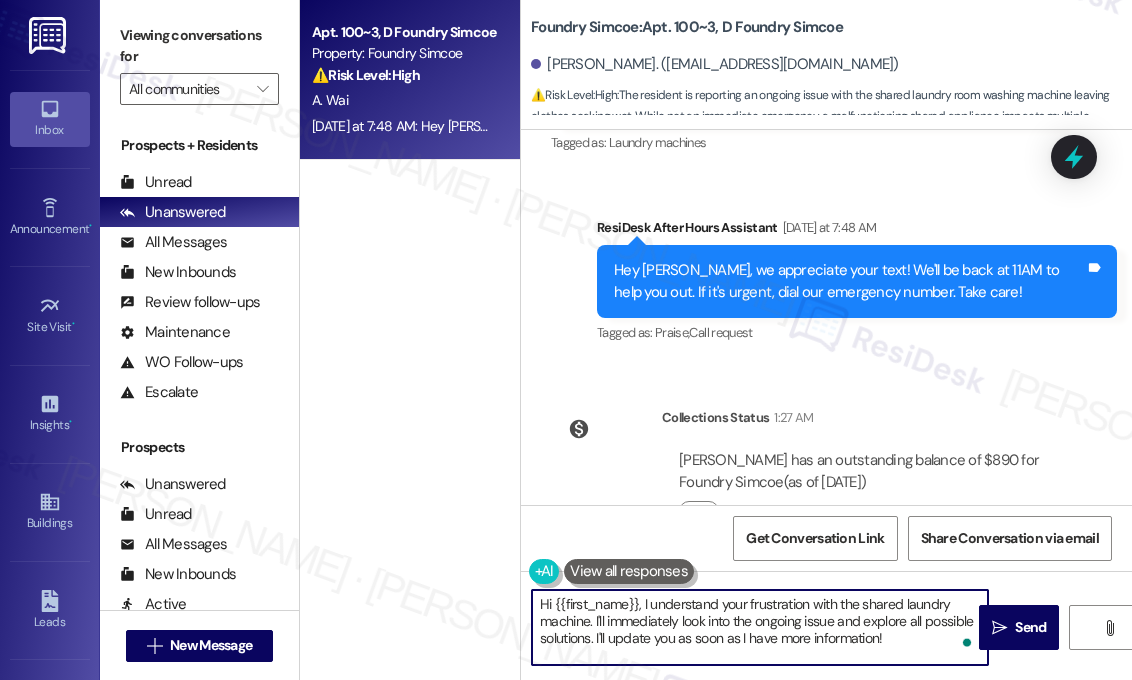 click on "Hi {{first_name}}, I understand your frustration with the shared laundry machine. I'll immediately look into the ongoing issue and explore all possible solutions. I'll update you as soon as I have more information!" at bounding box center (760, 627) 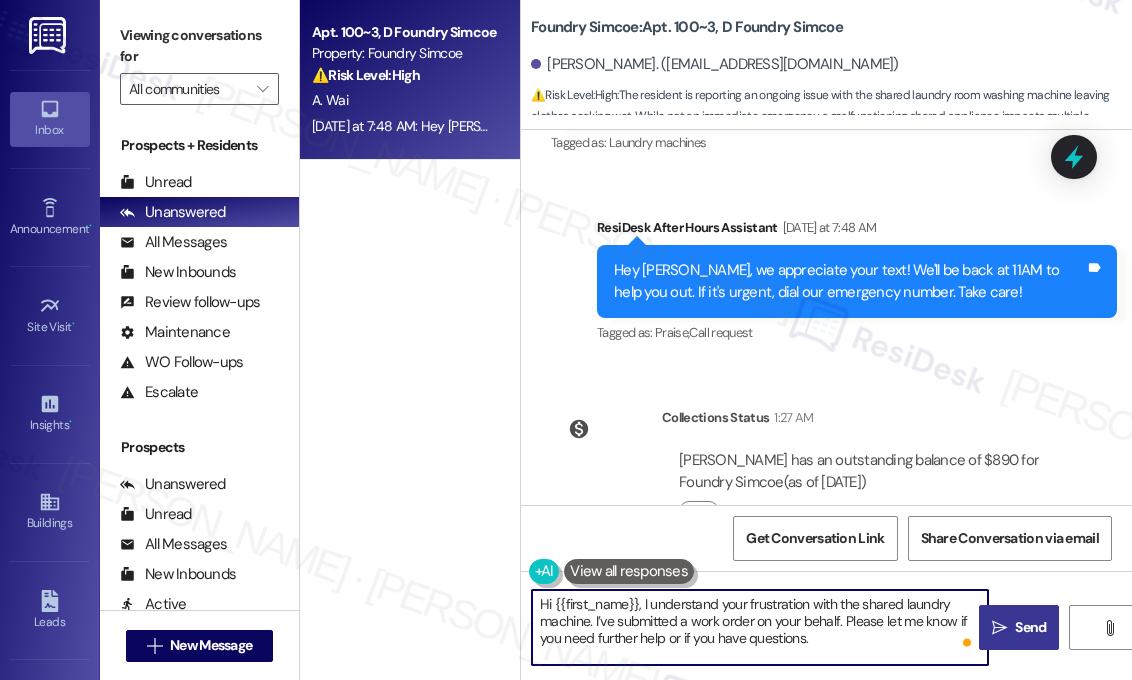 type on "Hi {{first_name}}, I understand your frustration with the shared laundry machine. I’ve submitted a work order on your behalf. Please let me know if you need further help or if you have questions." 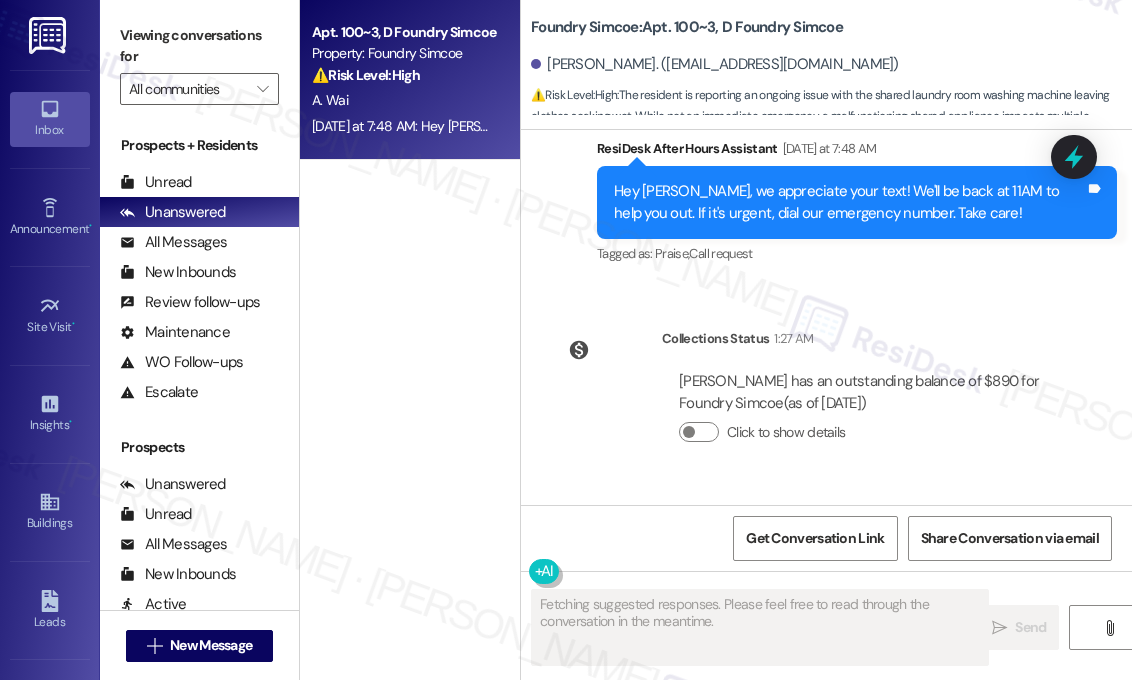 scroll, scrollTop: 19842, scrollLeft: 0, axis: vertical 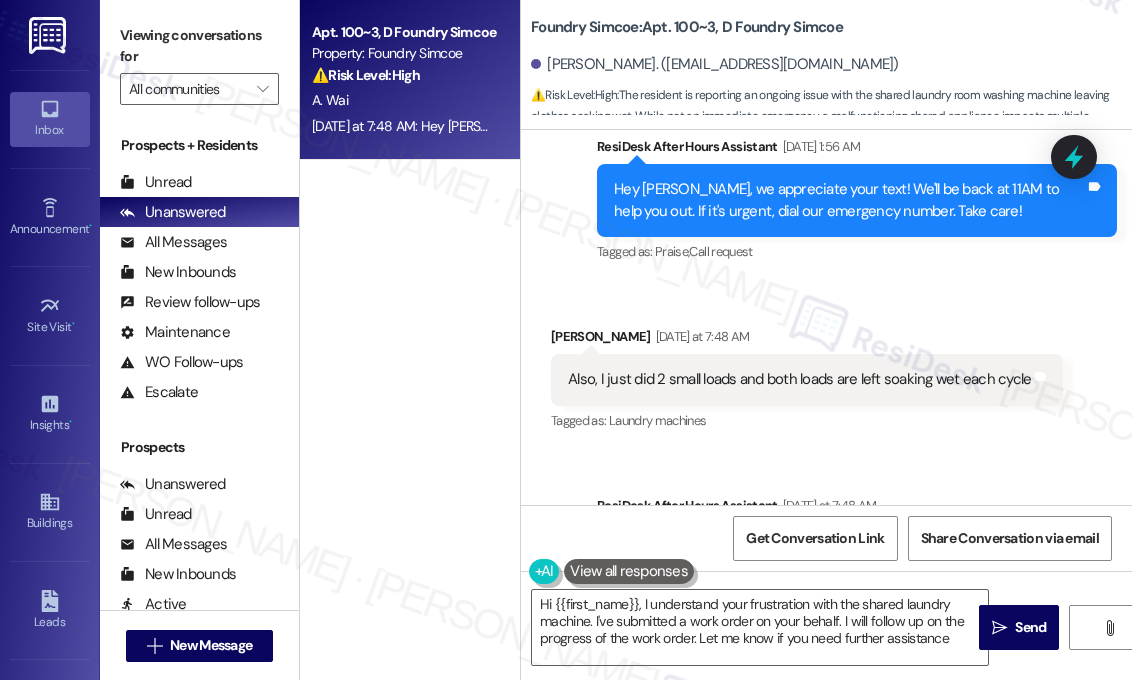 type on "Hi {{first_name}}, I understand your frustration with the shared laundry machine. I've submitted a work order on your behalf. I will follow up on the progress of the work order. Let me know if you need further assistance!" 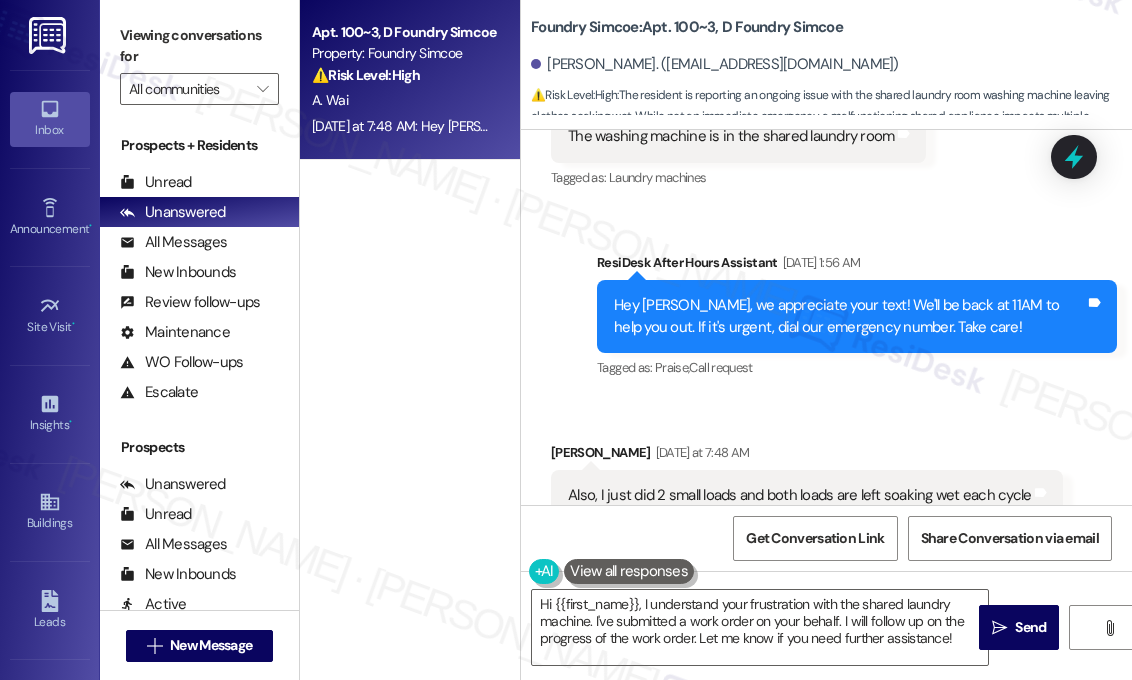 scroll, scrollTop: 19142, scrollLeft: 0, axis: vertical 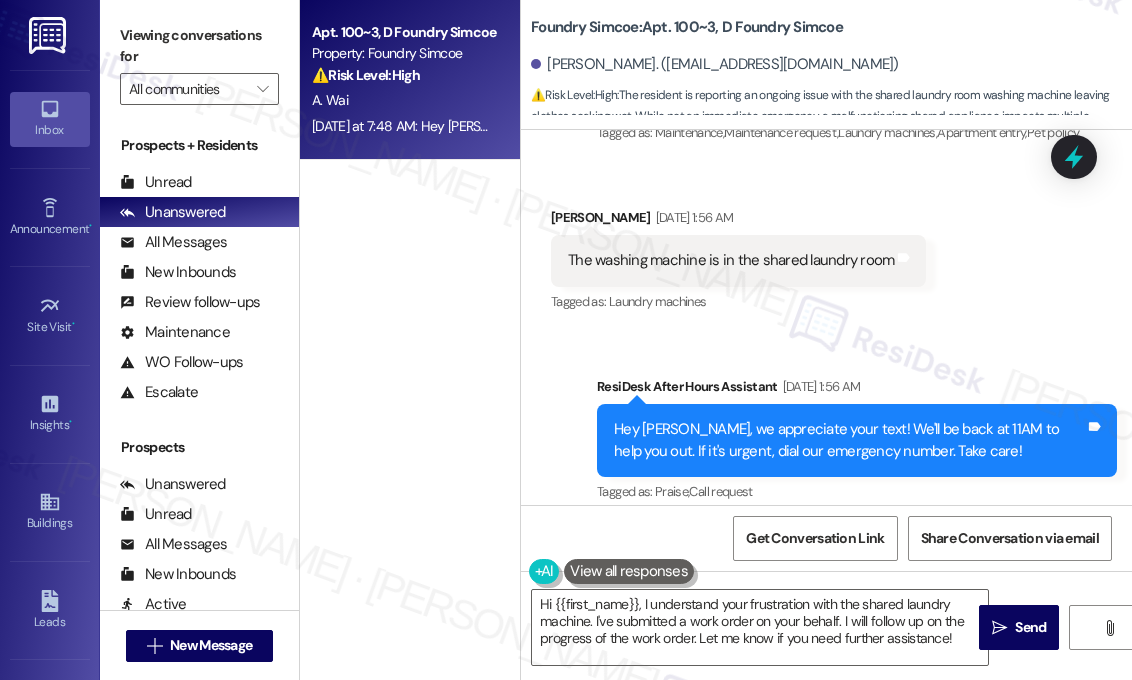click on "Received via SMS Angus Wai Jul 26, 2025 at 1:56 AM The washing machine is in the shared laundry room Tags and notes Tagged as:   Laundry machines Click to highlight conversations about Laundry machines" at bounding box center [826, 246] 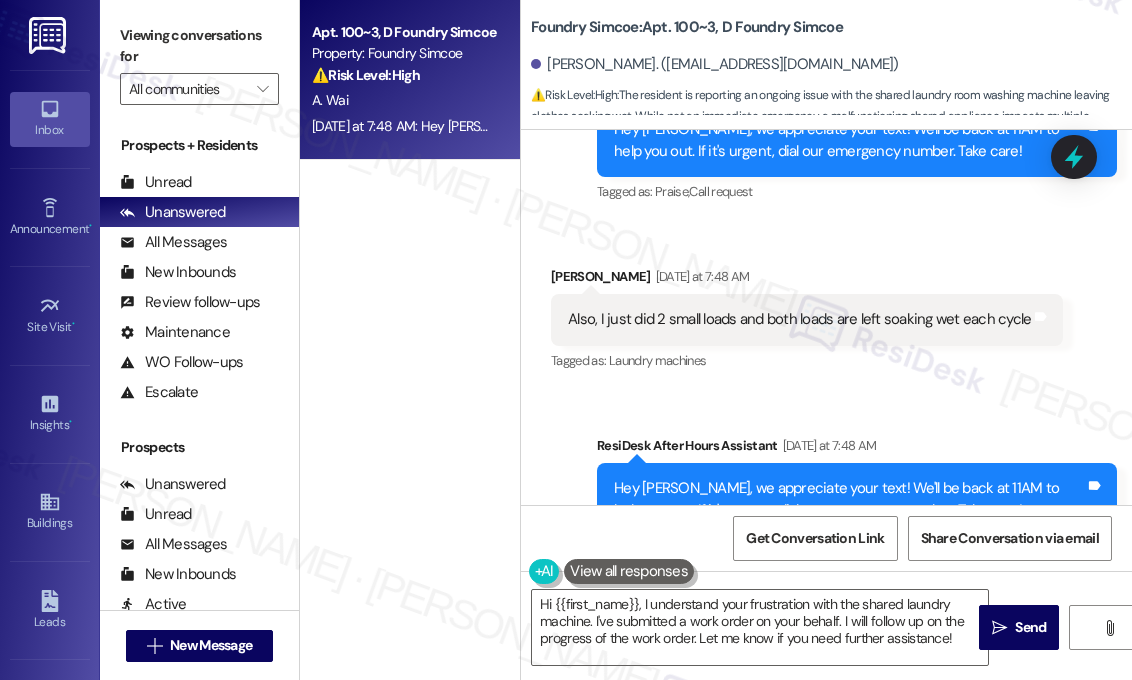 scroll, scrollTop: 19842, scrollLeft: 0, axis: vertical 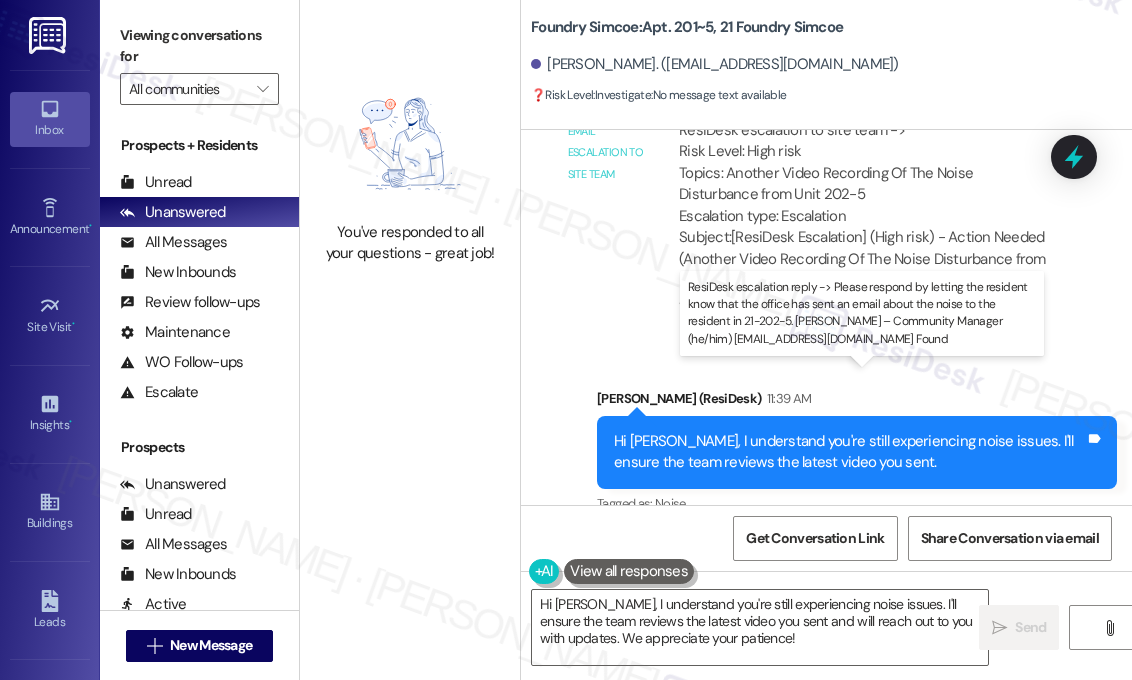 drag, startPoint x: 723, startPoint y: 440, endPoint x: 682, endPoint y: 396, distance: 60.1415 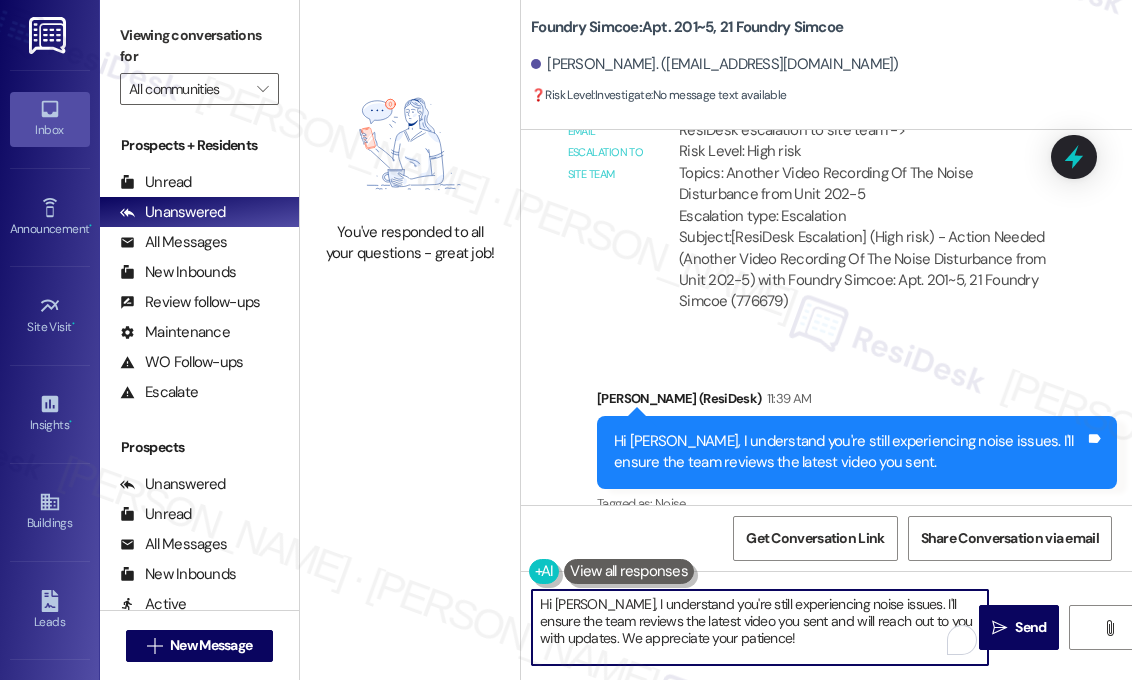 drag, startPoint x: 820, startPoint y: 639, endPoint x: 601, endPoint y: 613, distance: 220.53798 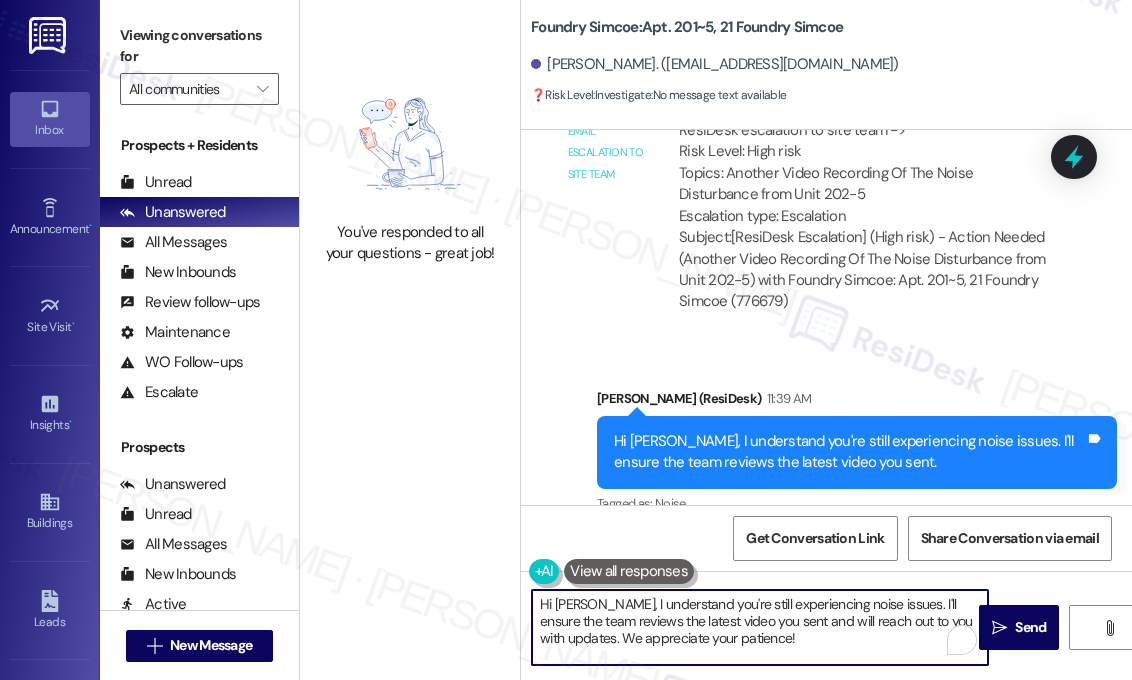 click on "Hi Patrick, I understand you're still experiencing noise issues. I'll ensure the team reviews the latest video you sent and will reach out to you with updates. We appreciate your patience!" at bounding box center [760, 627] 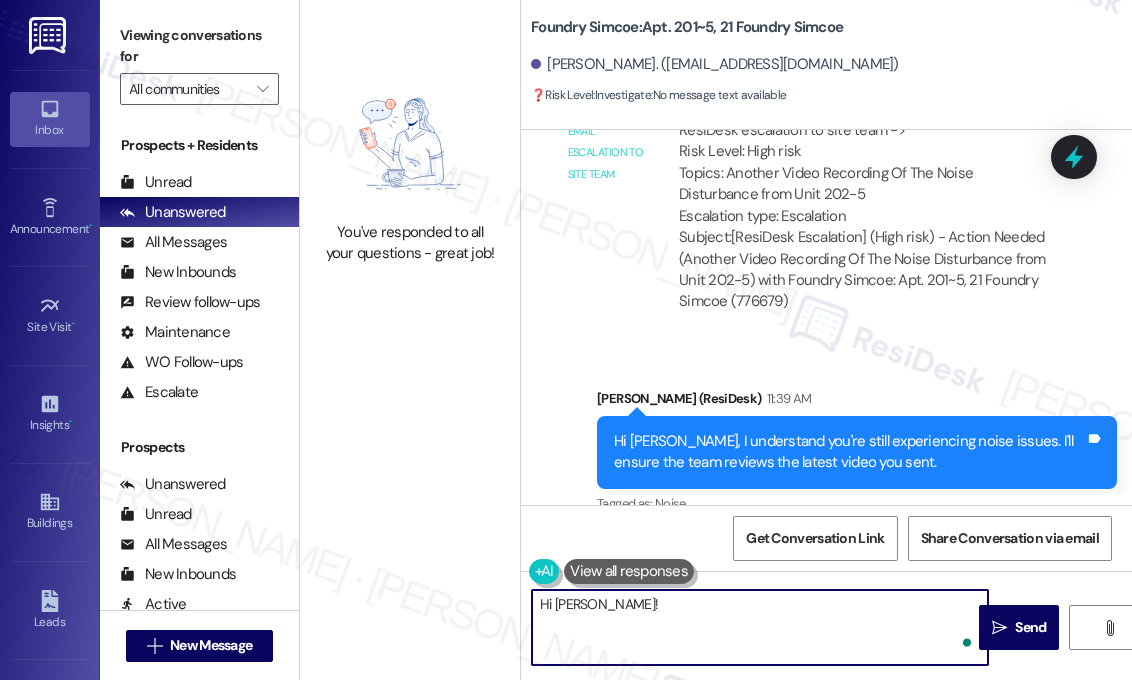 paste on "Just sharing an update from the site team—they’ve sent an email to the resident in 21-202-5 regarding the noise concern. Let me know if things don’t improve." 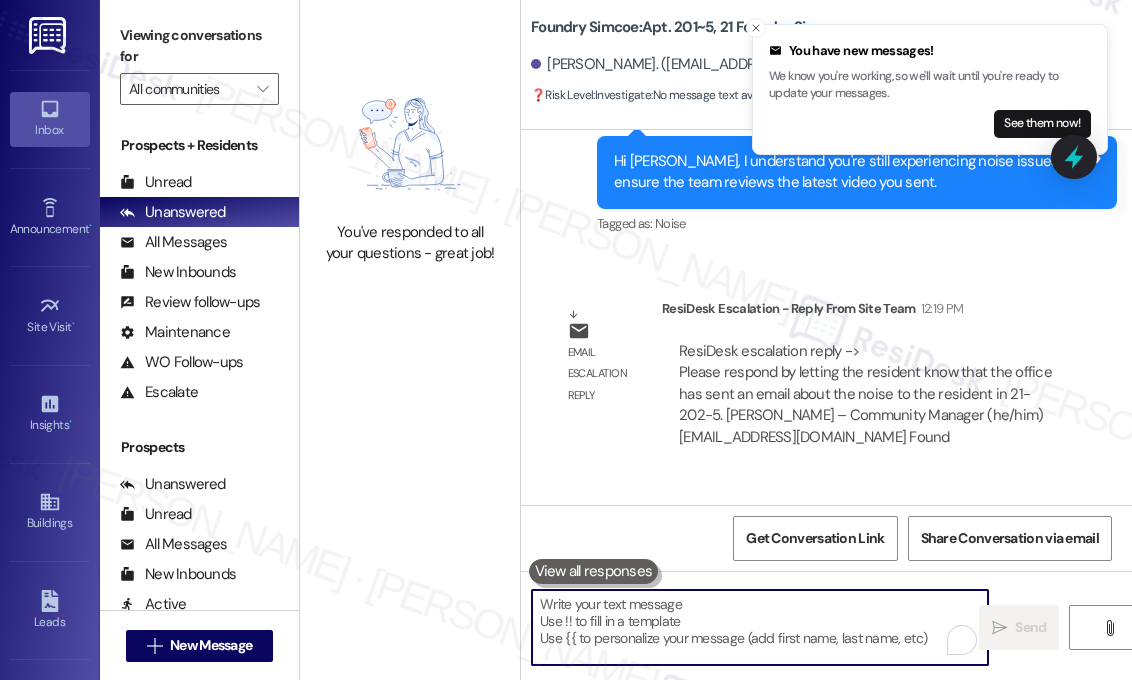 scroll, scrollTop: 49208, scrollLeft: 0, axis: vertical 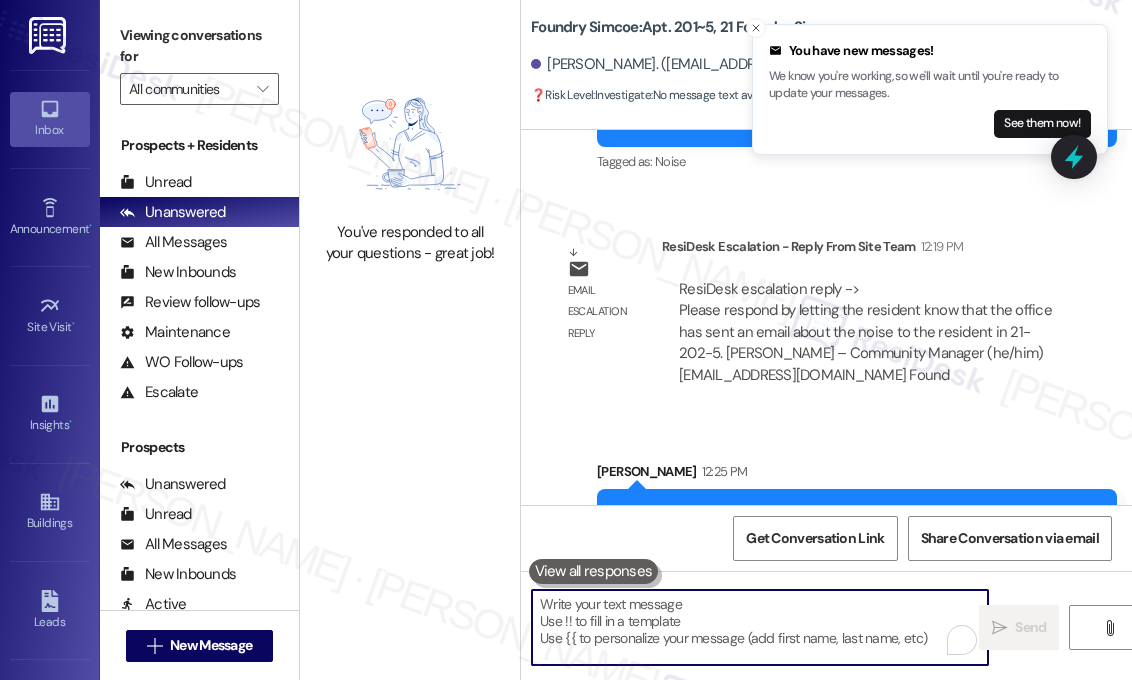 type 